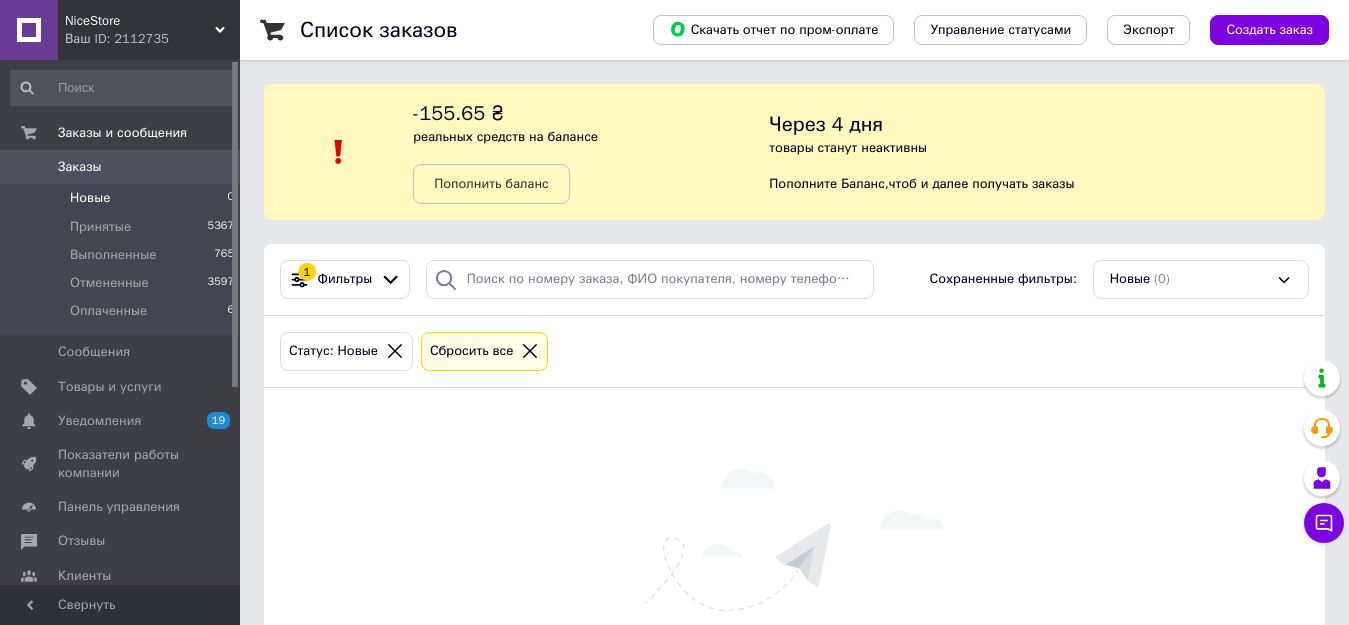 scroll, scrollTop: 0, scrollLeft: 0, axis: both 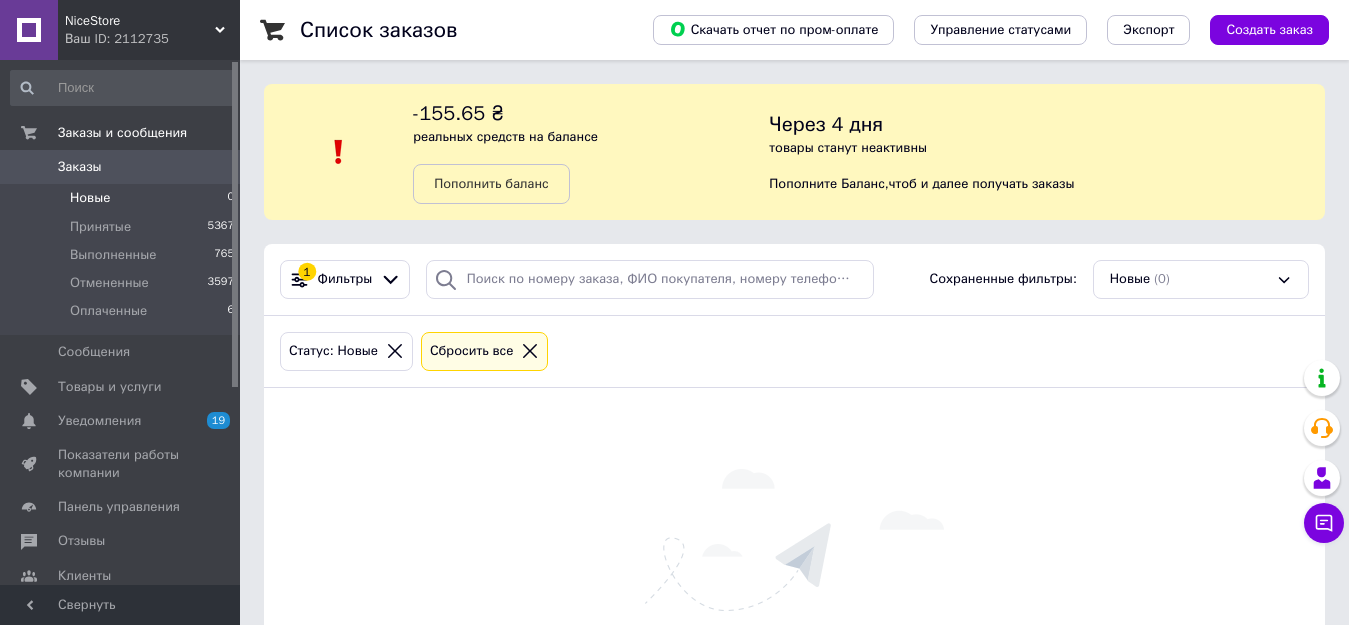 click 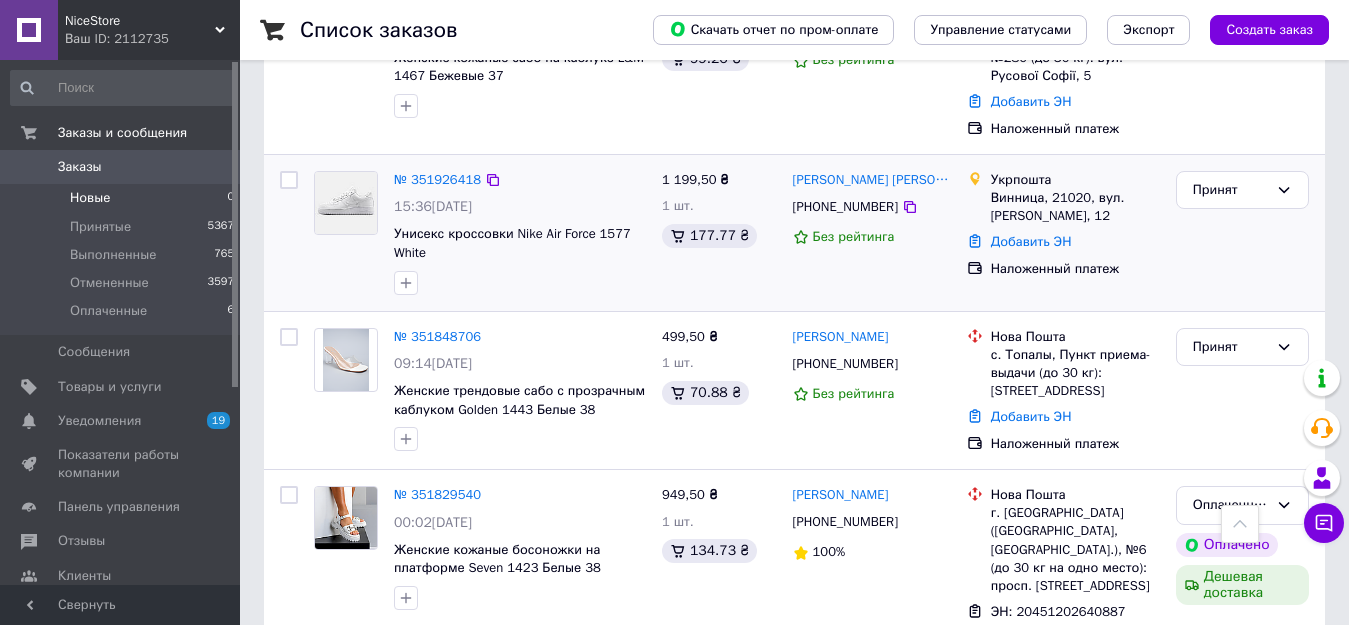 scroll, scrollTop: 1700, scrollLeft: 0, axis: vertical 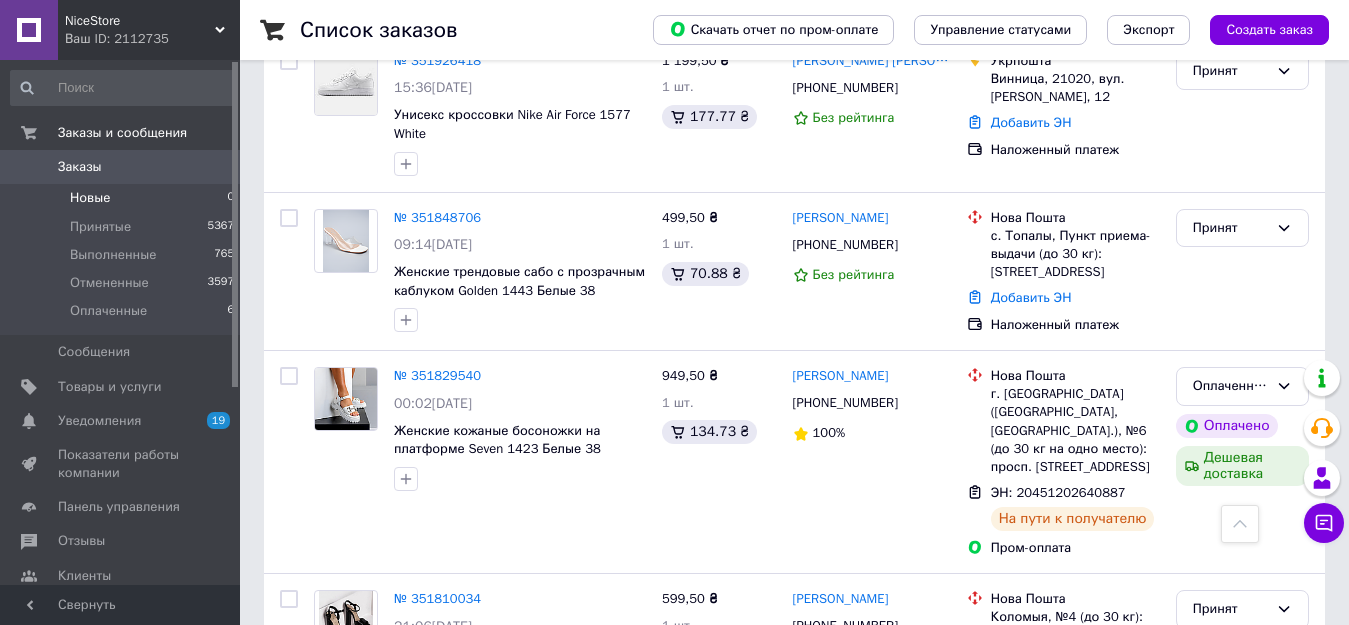 click on "Новые 0" at bounding box center (123, 198) 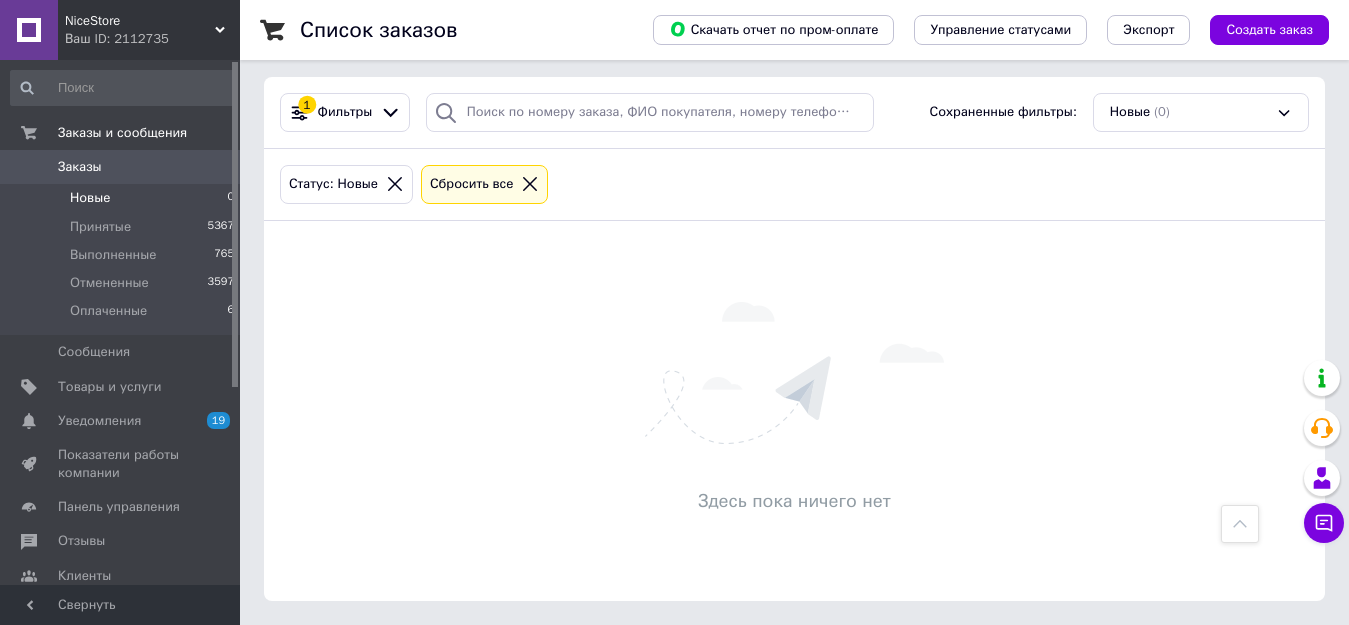 scroll, scrollTop: 0, scrollLeft: 0, axis: both 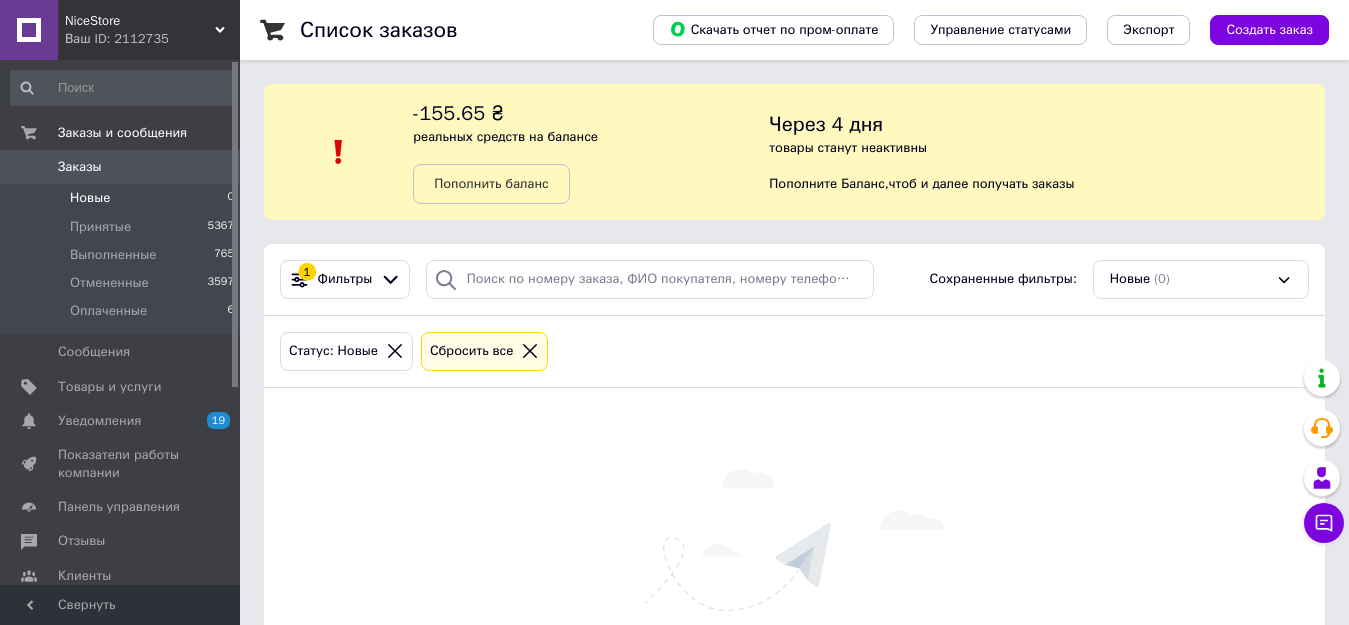 click 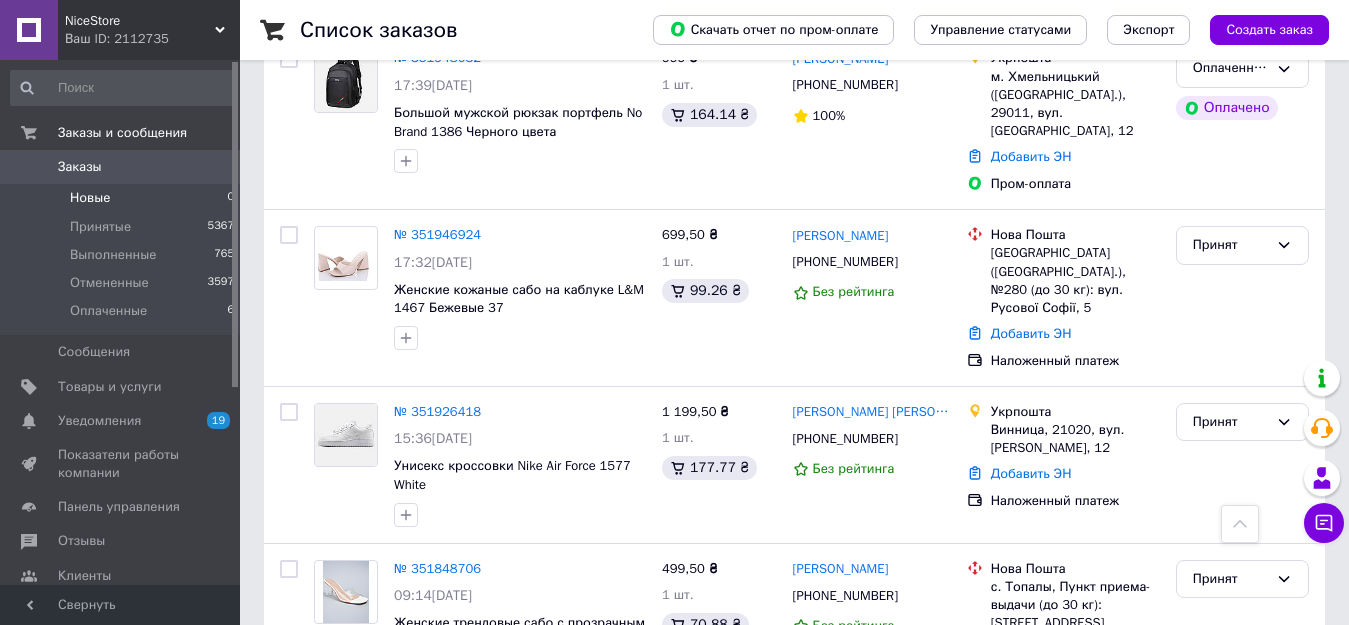 scroll, scrollTop: 1400, scrollLeft: 0, axis: vertical 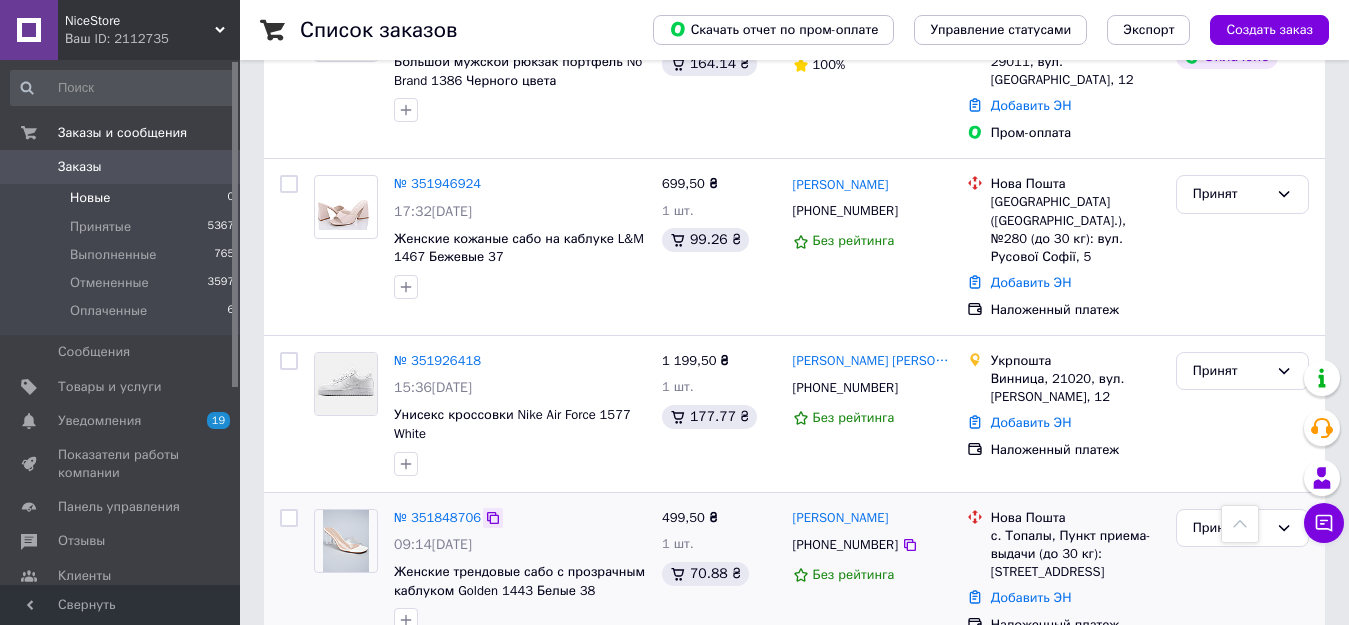 click 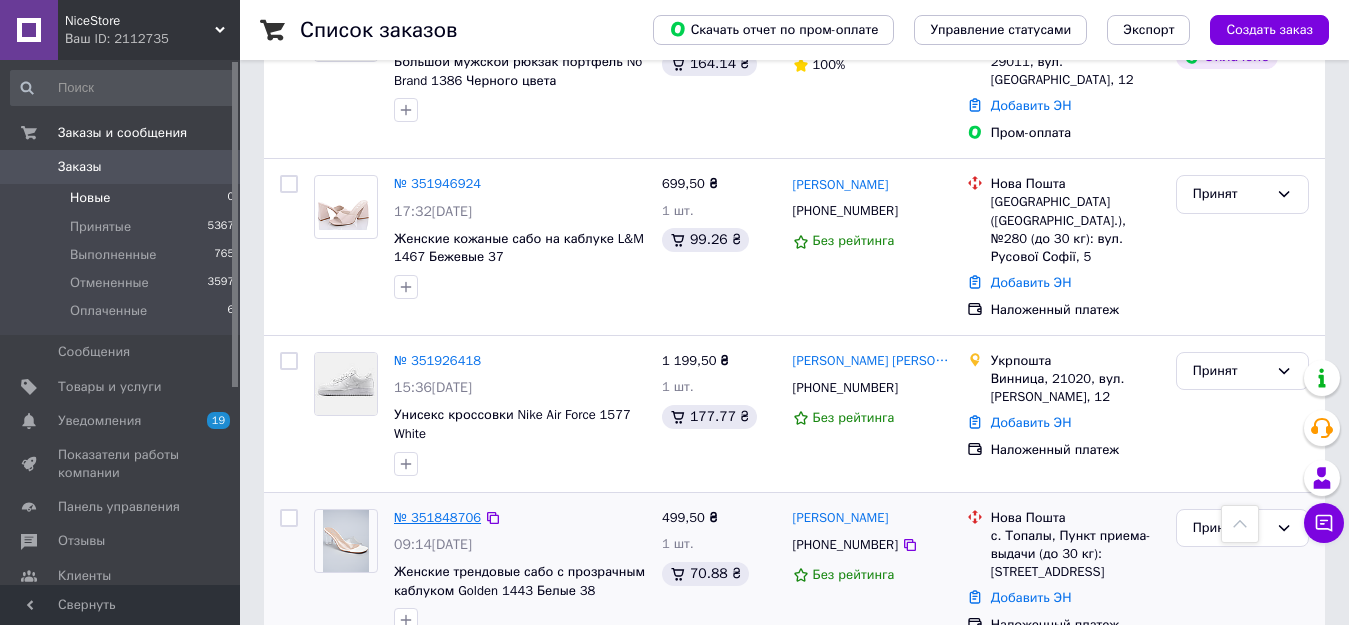 click on "№ 351848706" at bounding box center [437, 517] 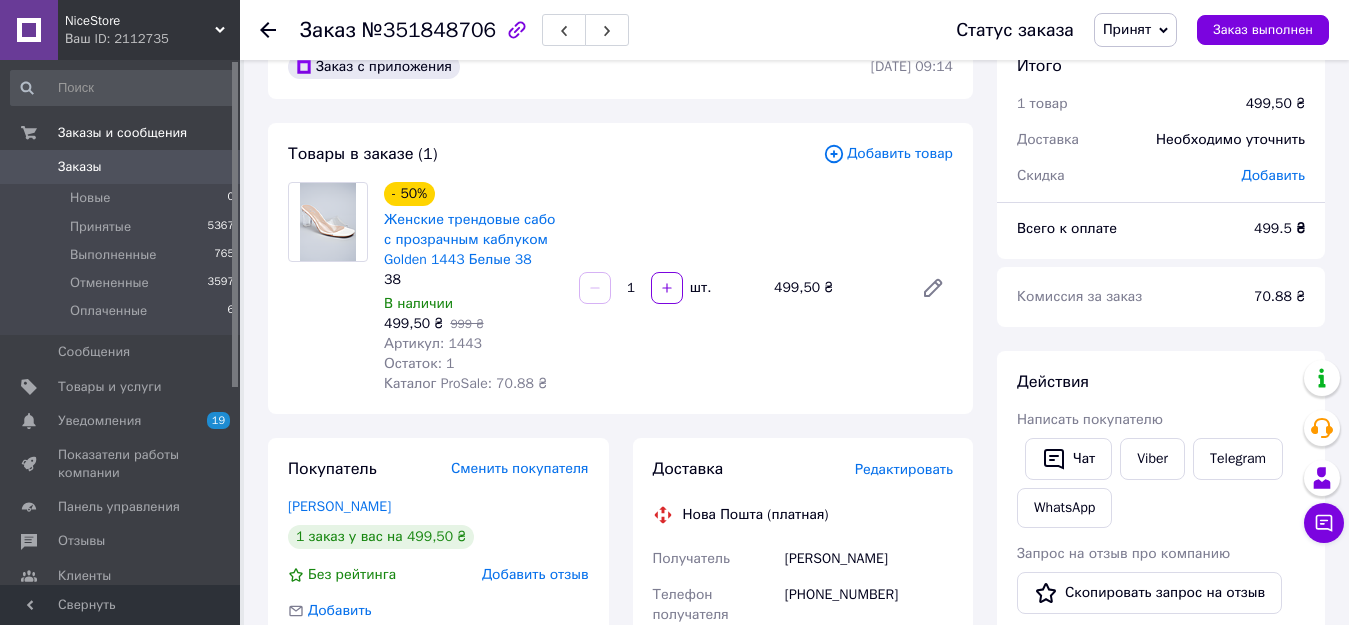 scroll, scrollTop: 0, scrollLeft: 0, axis: both 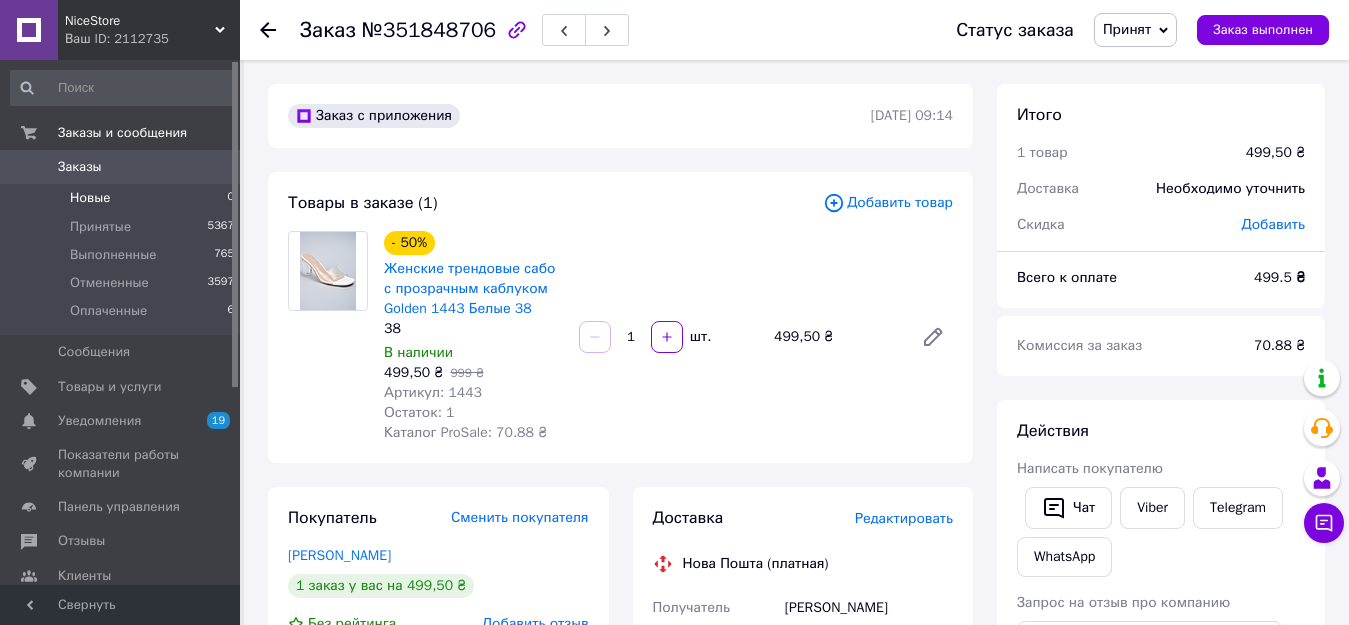 click on "Новые 0" at bounding box center (123, 198) 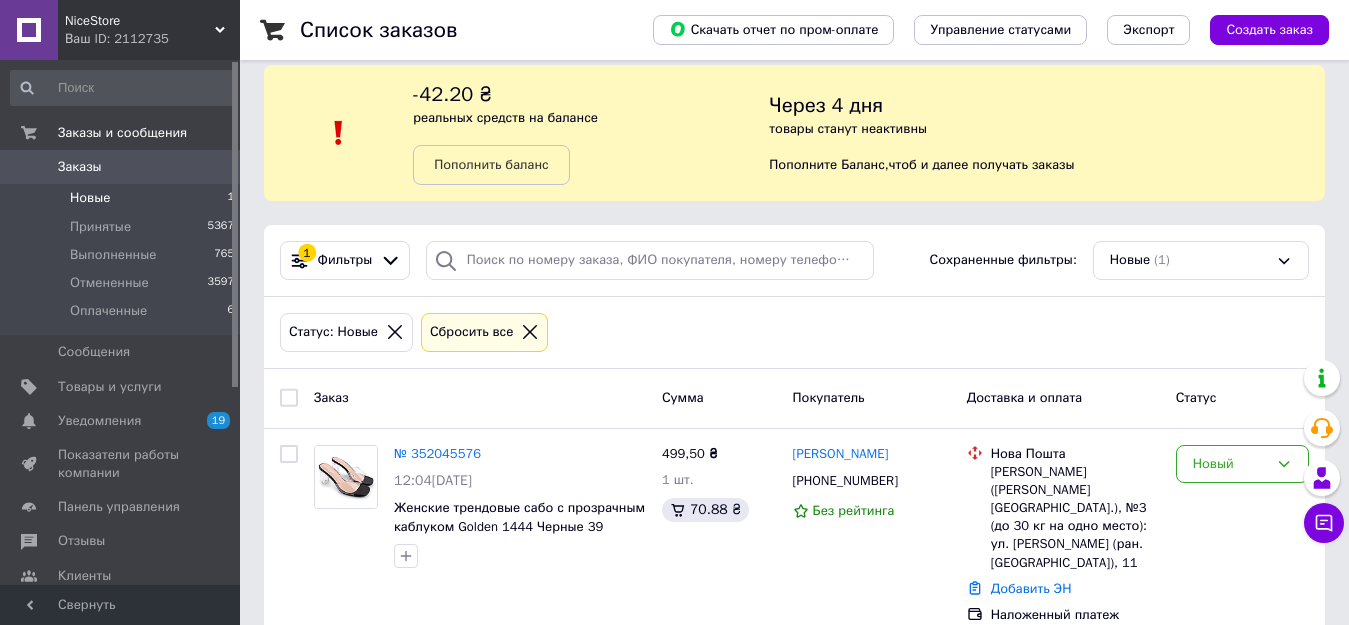 scroll, scrollTop: 22, scrollLeft: 0, axis: vertical 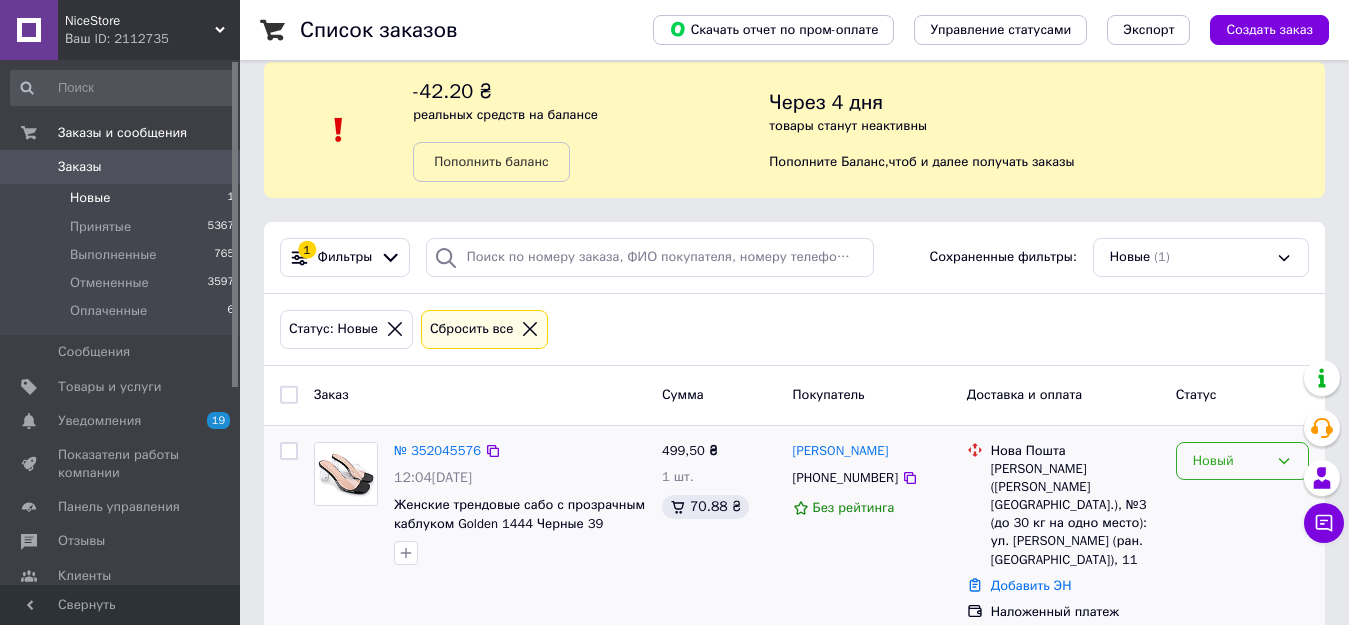 click on "Новый" at bounding box center [1230, 461] 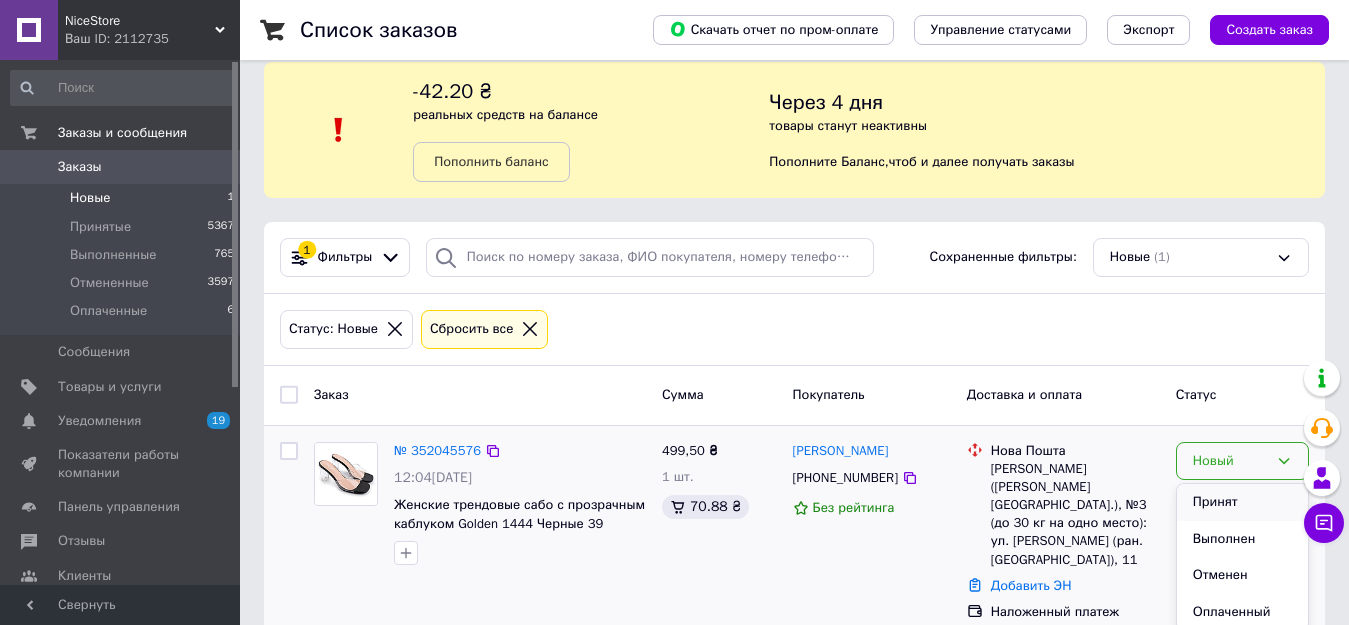 click on "Принят" at bounding box center [1242, 502] 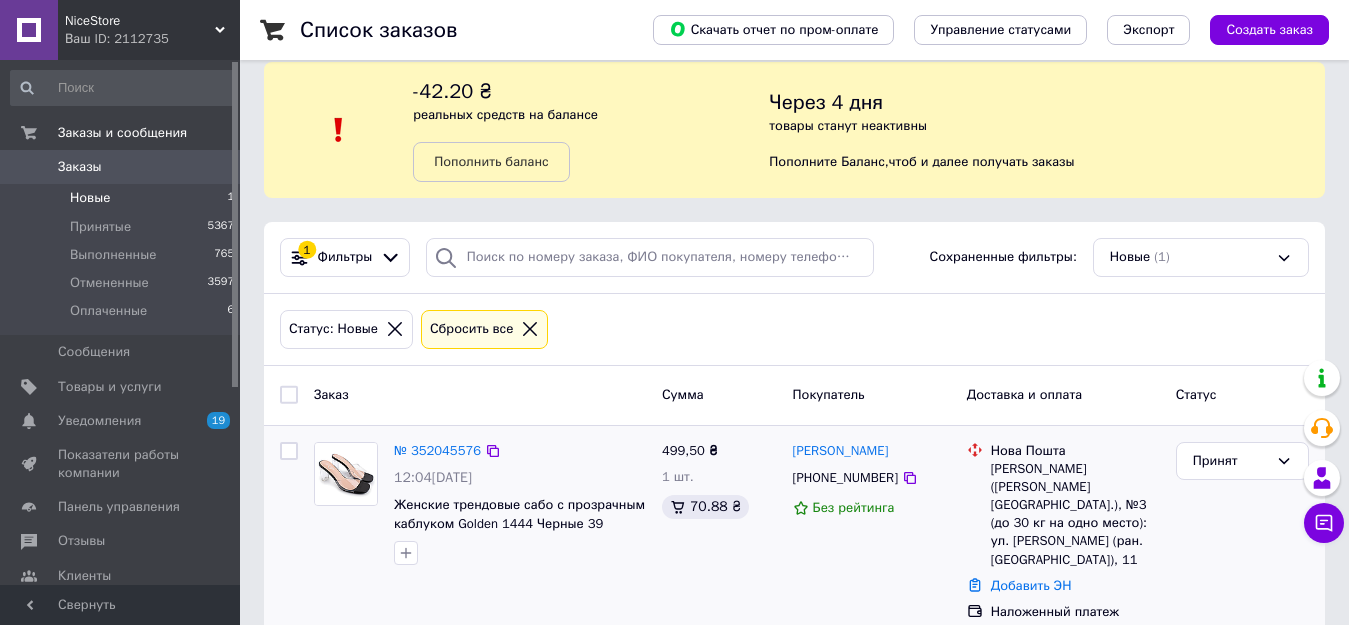 click on "Статус: Новые" at bounding box center [346, 329] 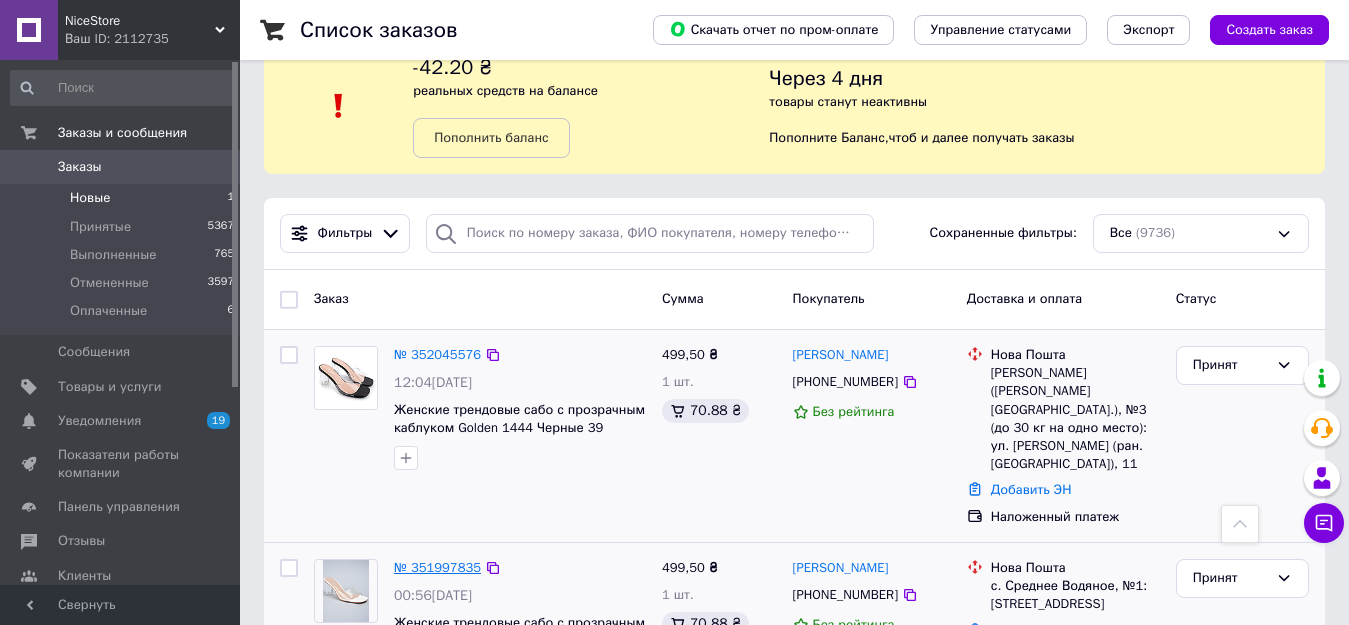 scroll, scrollTop: 0, scrollLeft: 0, axis: both 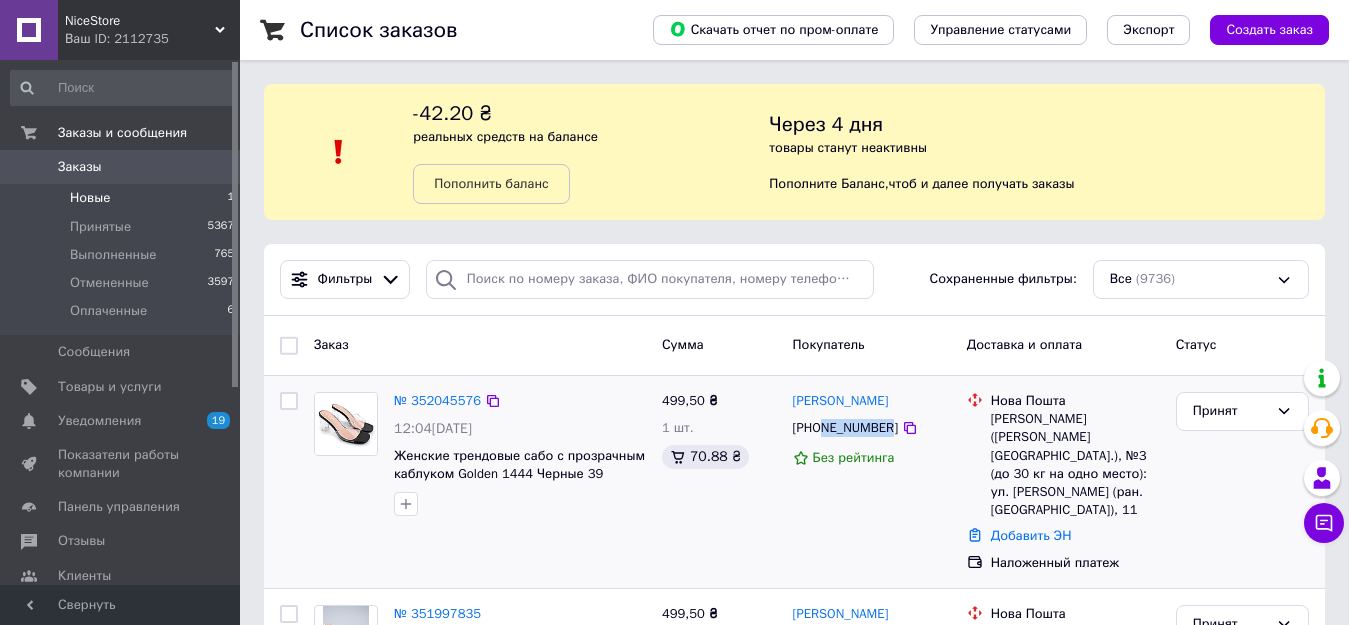 drag, startPoint x: 822, startPoint y: 426, endPoint x: 883, endPoint y: 426, distance: 61 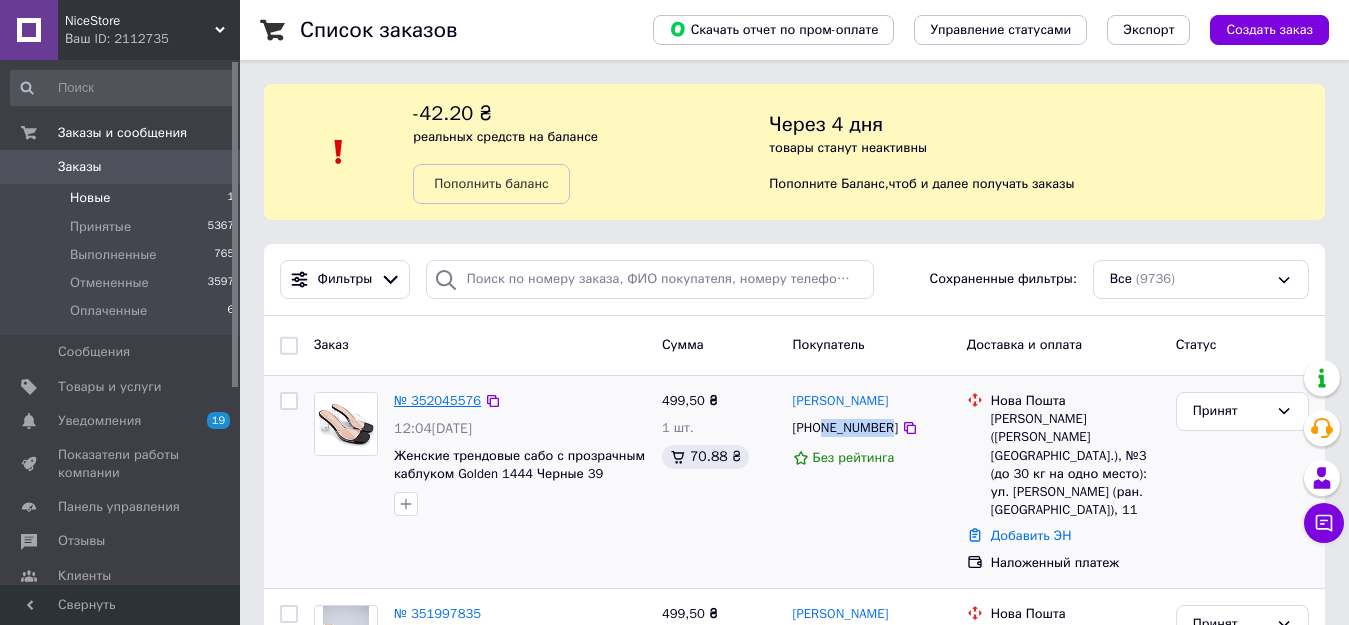 click on "№ 352045576" at bounding box center (437, 400) 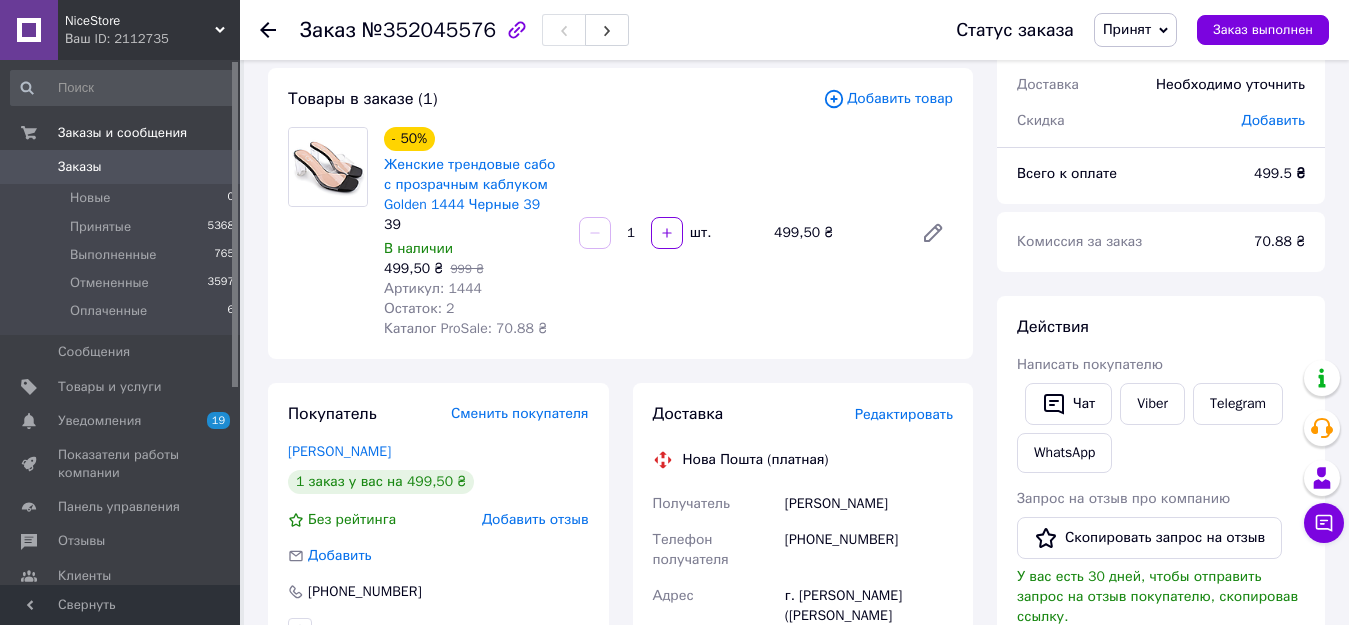 scroll, scrollTop: 300, scrollLeft: 0, axis: vertical 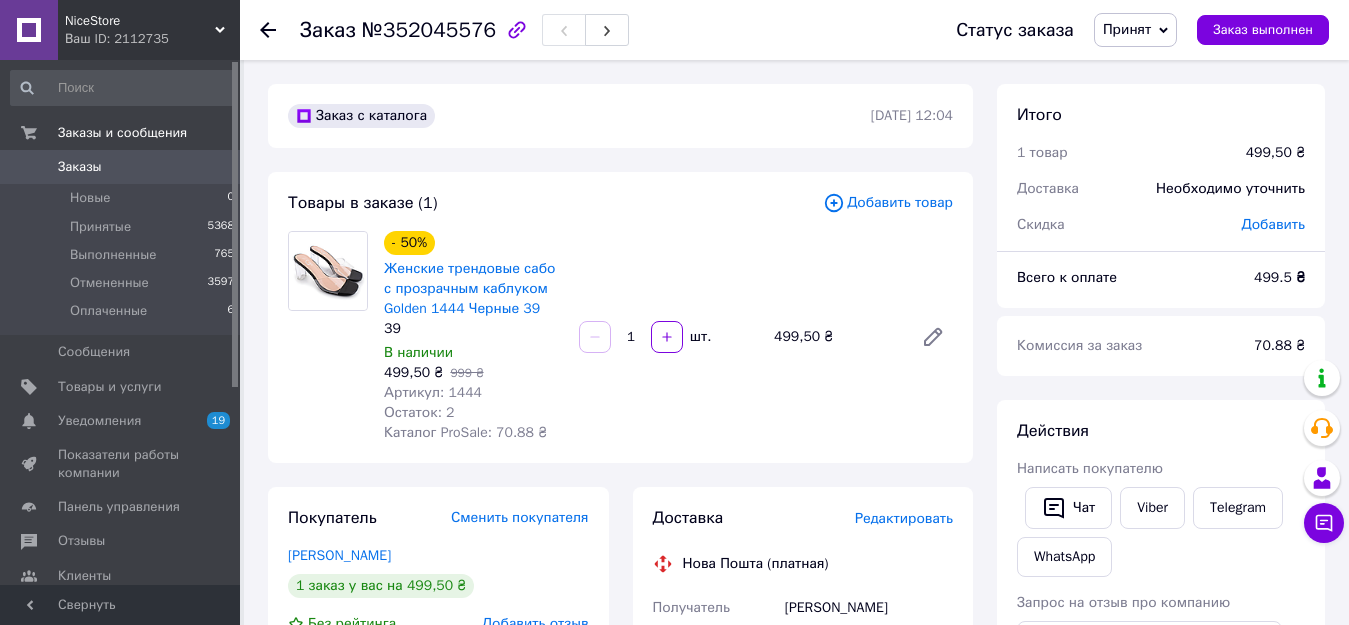 click 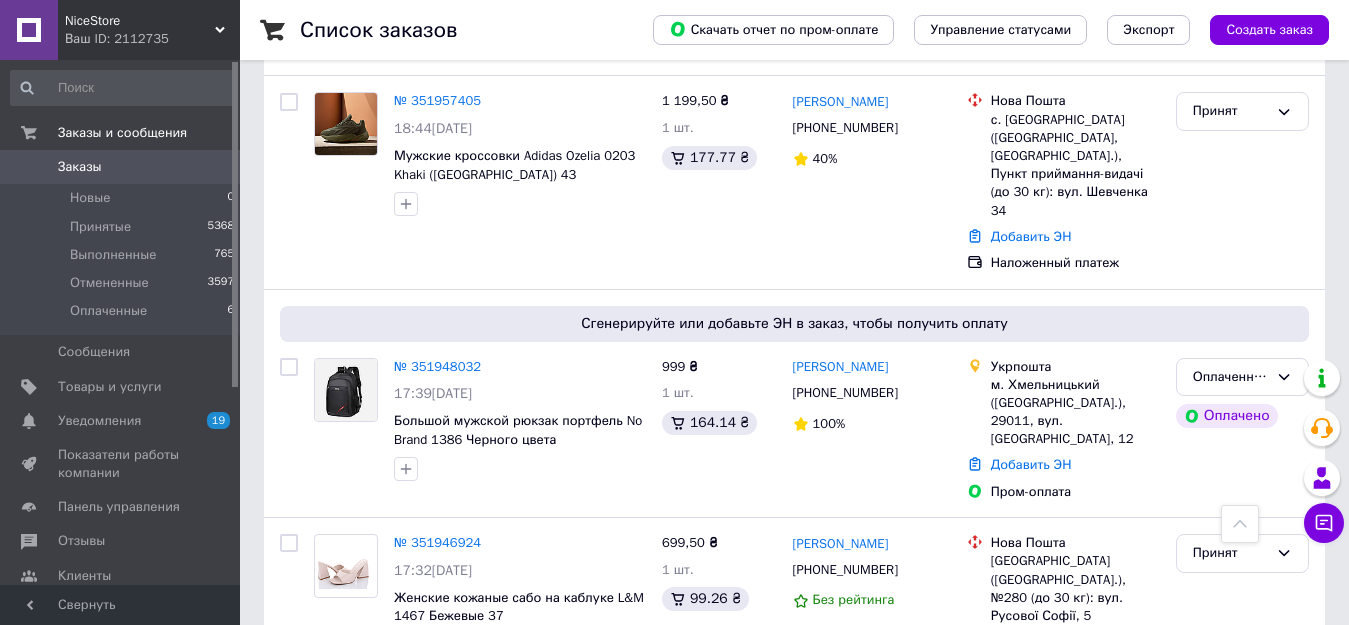 scroll, scrollTop: 1400, scrollLeft: 0, axis: vertical 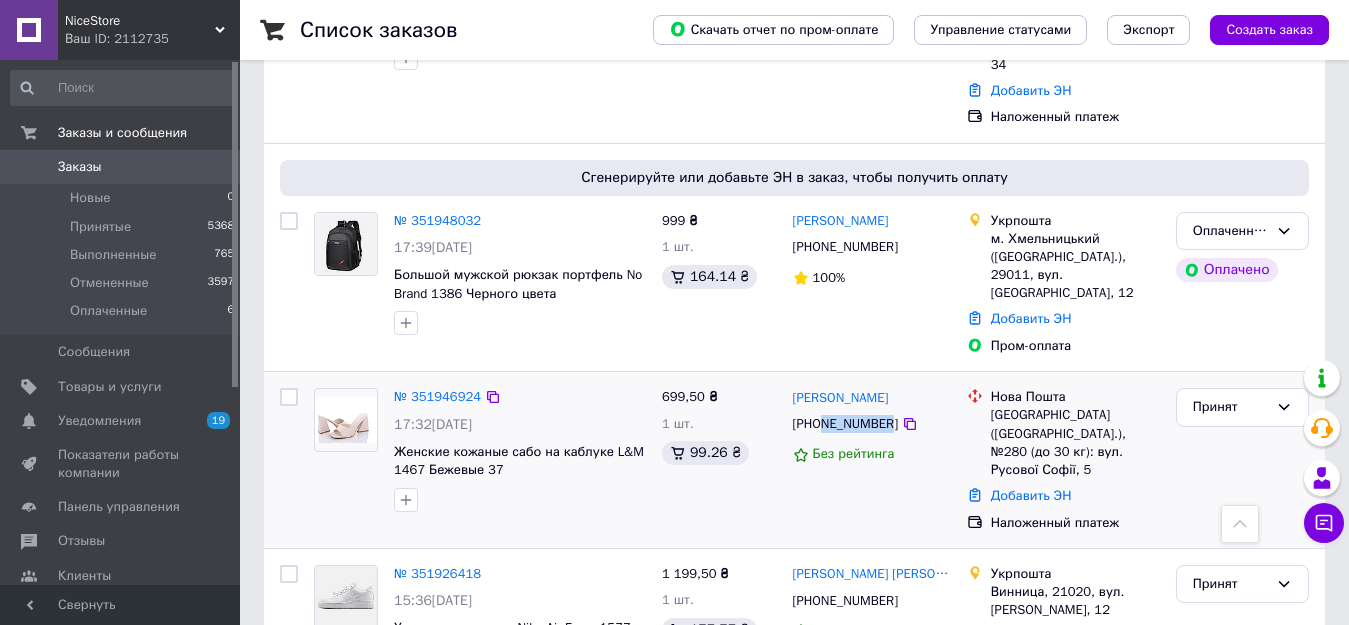 drag, startPoint x: 821, startPoint y: 276, endPoint x: 884, endPoint y: 275, distance: 63.007935 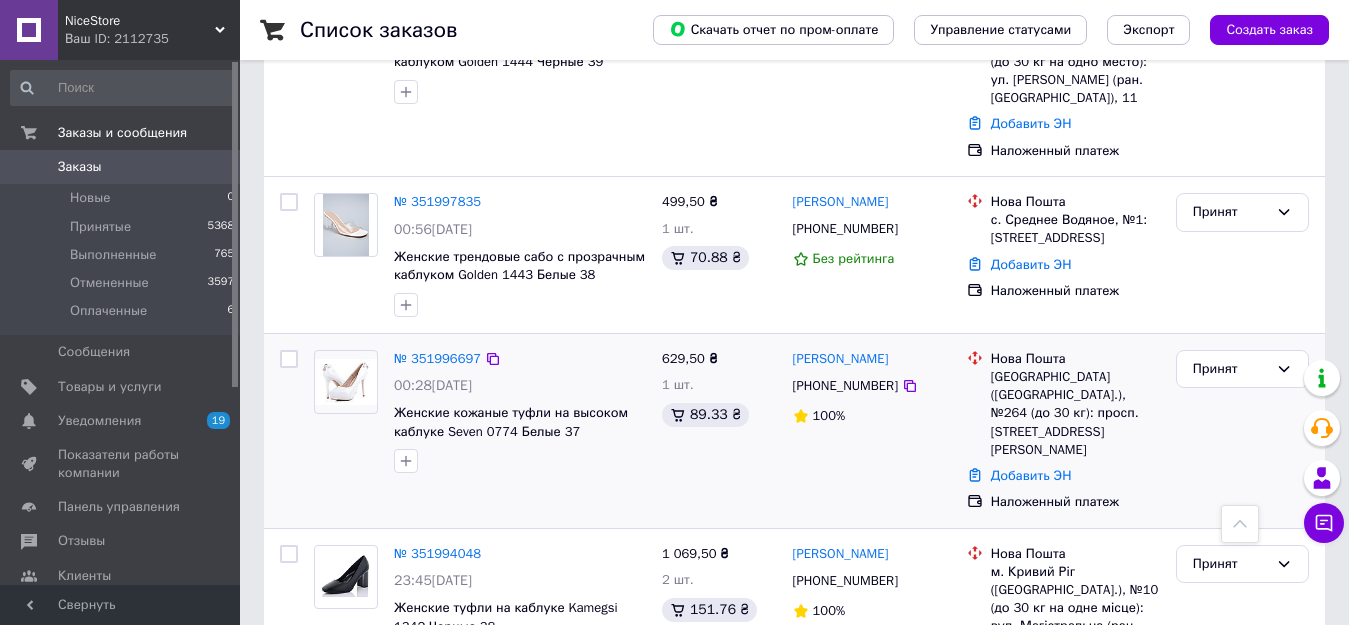 scroll, scrollTop: 400, scrollLeft: 0, axis: vertical 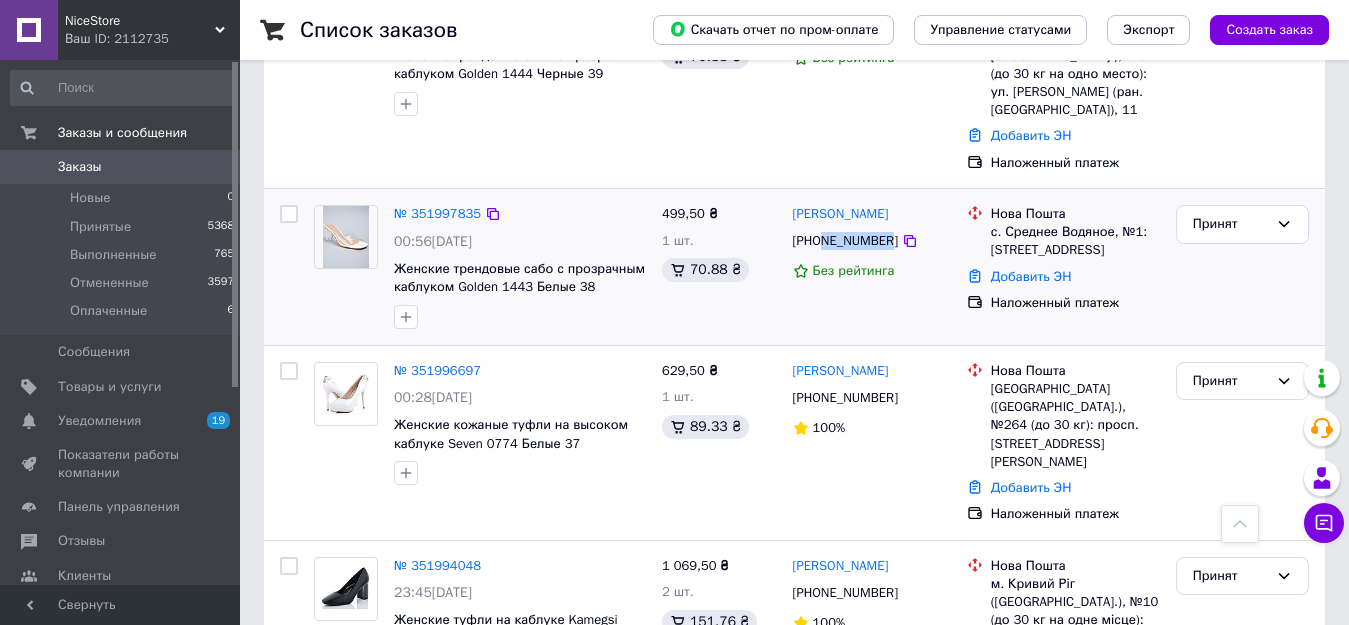 drag, startPoint x: 823, startPoint y: 208, endPoint x: 886, endPoint y: 201, distance: 63.387695 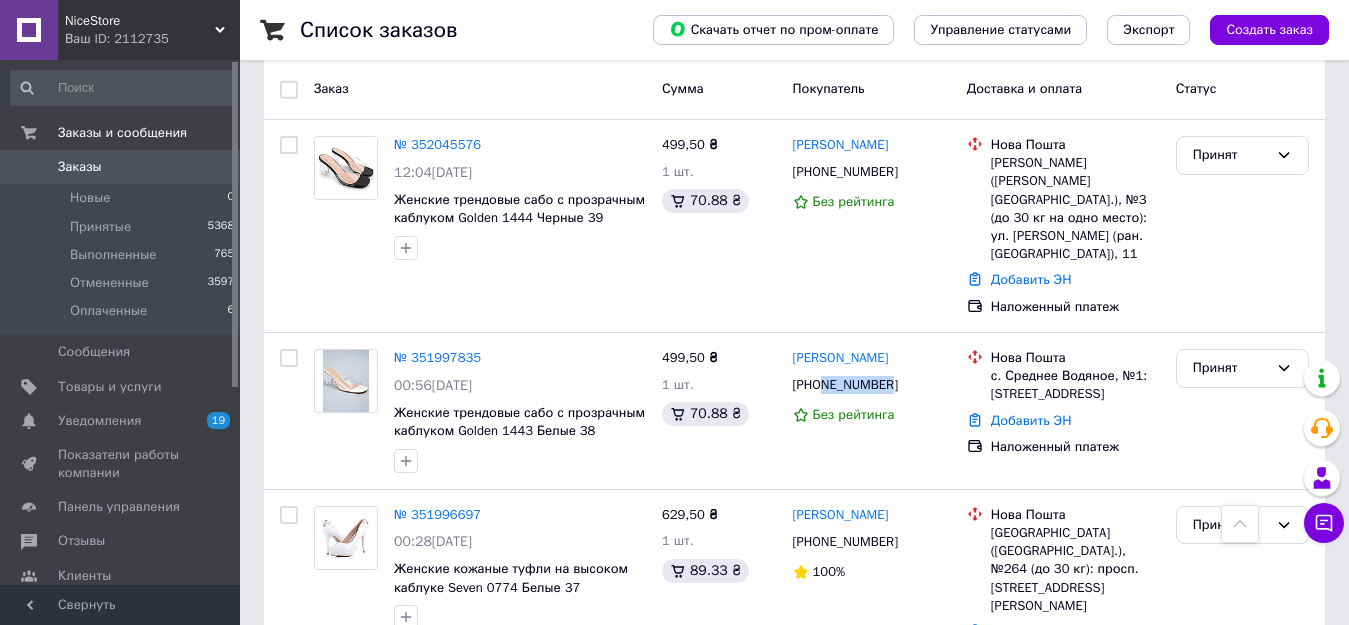 scroll, scrollTop: 200, scrollLeft: 0, axis: vertical 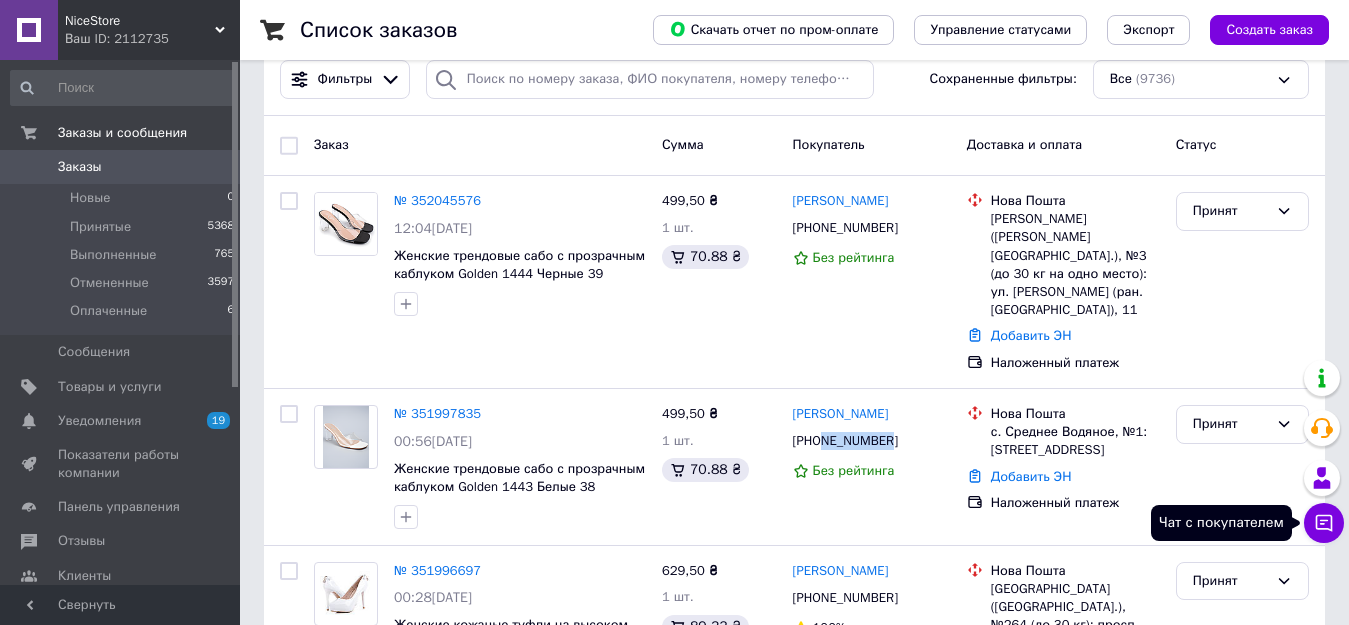 click 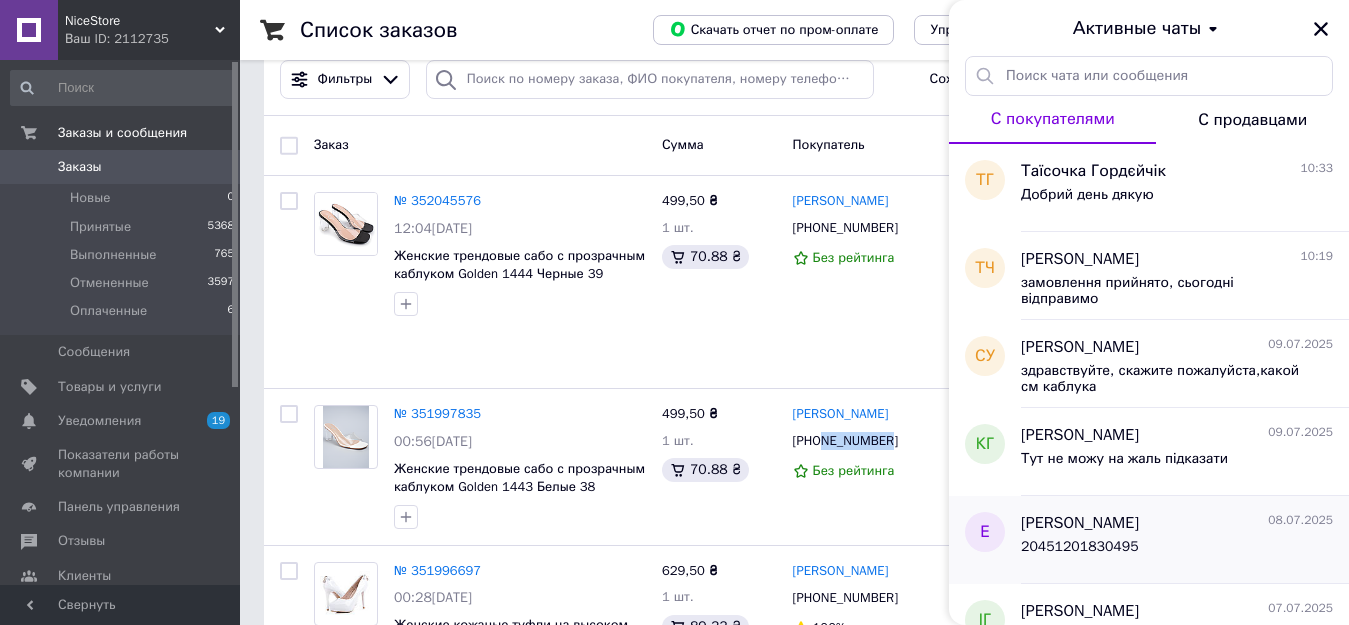 click on "[PERSON_NAME]" at bounding box center (1080, 523) 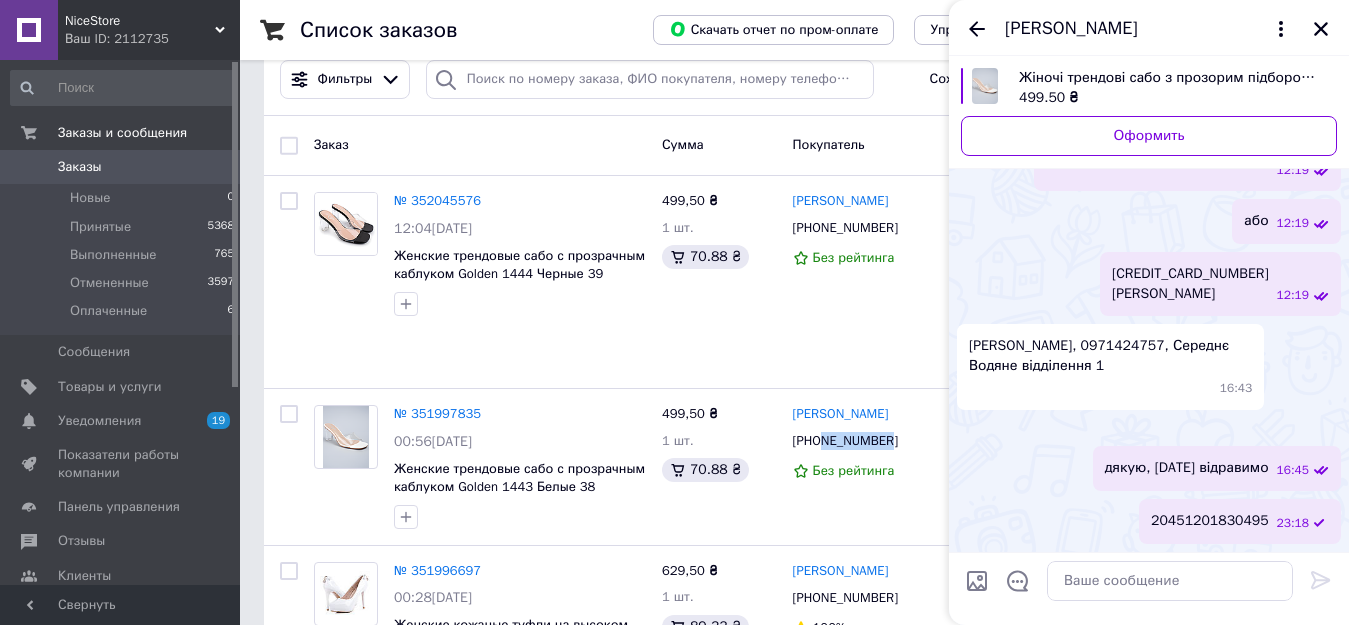 scroll, scrollTop: 1120, scrollLeft: 0, axis: vertical 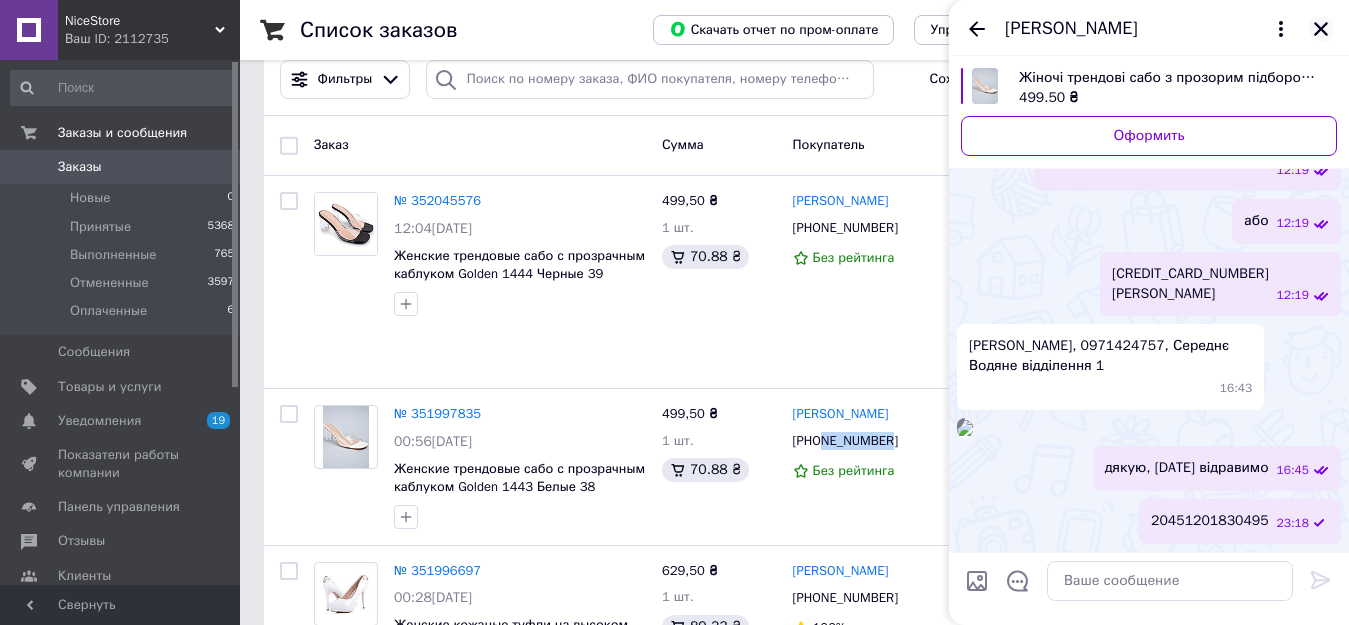click at bounding box center (1321, 29) 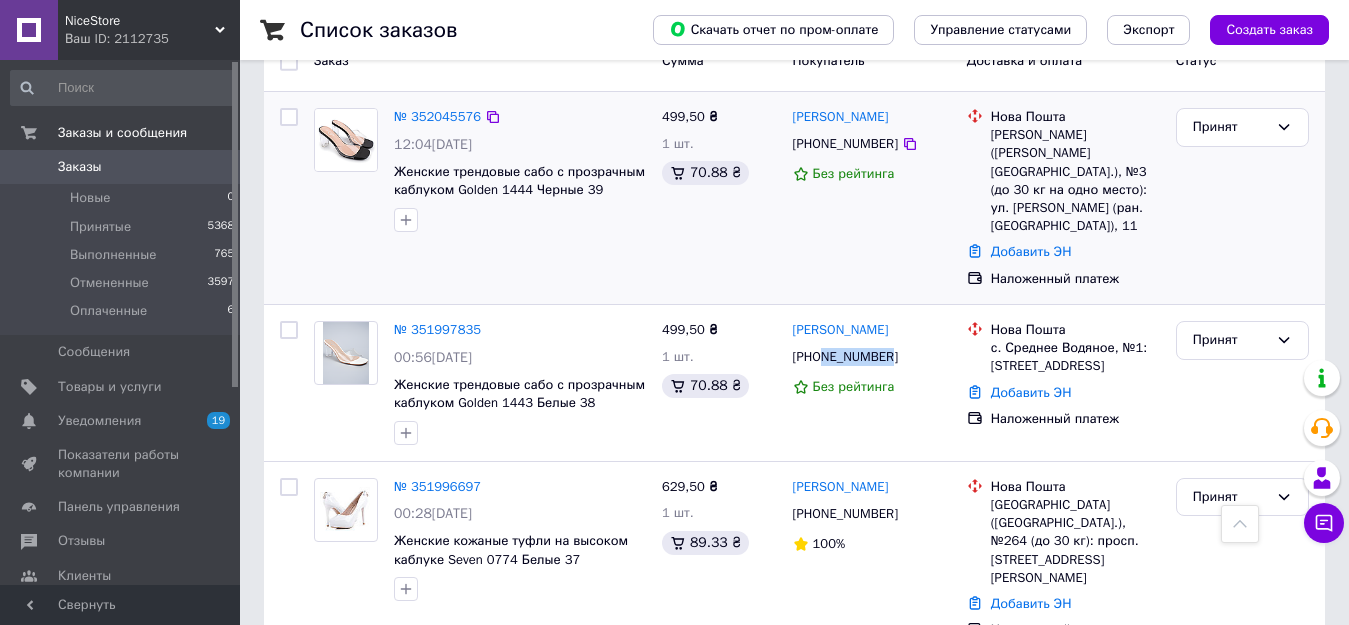 scroll, scrollTop: 0, scrollLeft: 0, axis: both 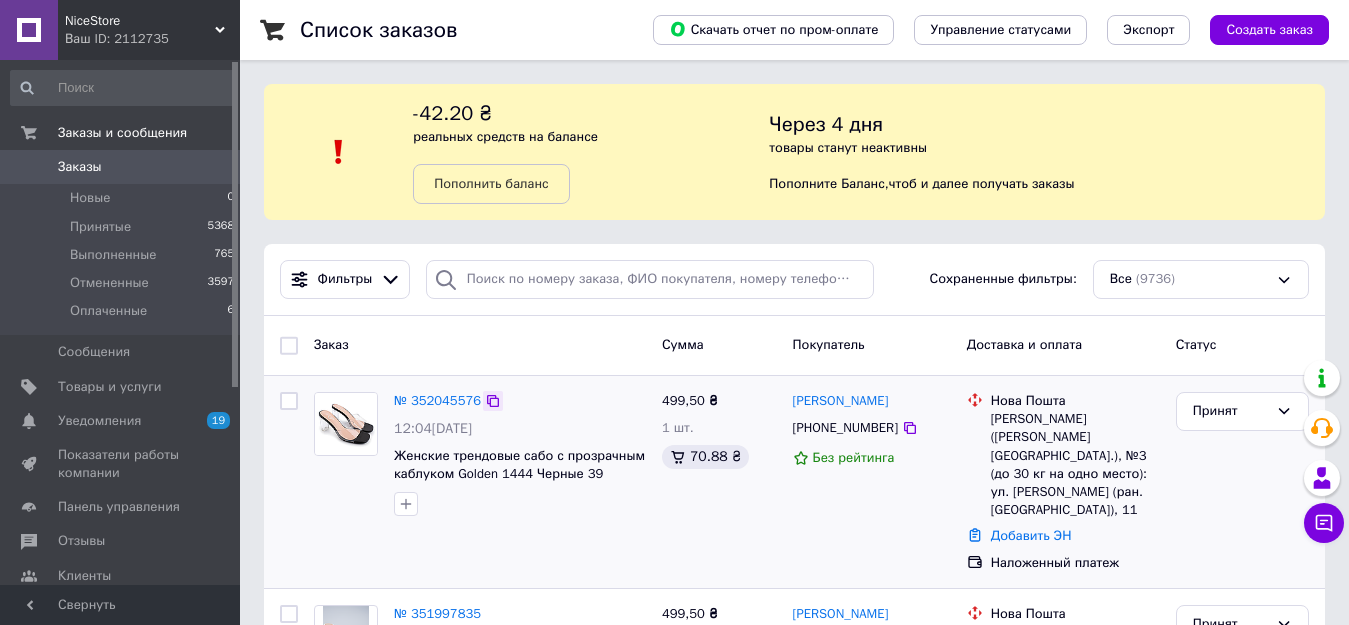 click 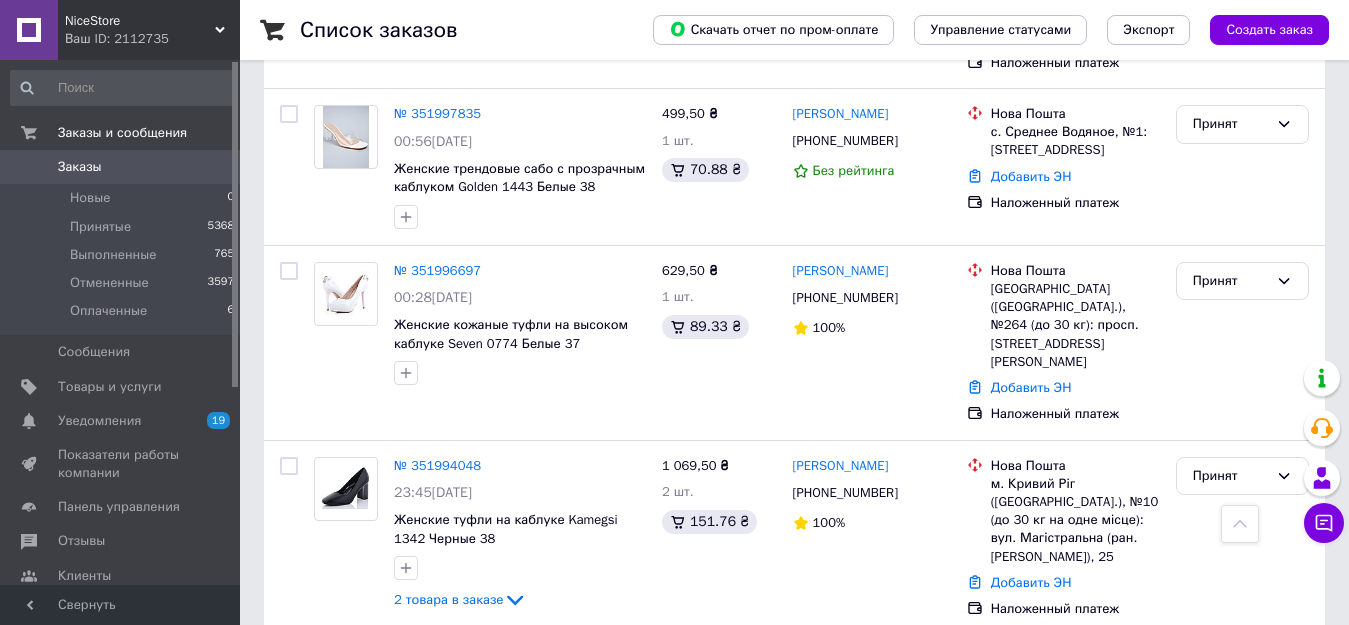 scroll, scrollTop: 800, scrollLeft: 0, axis: vertical 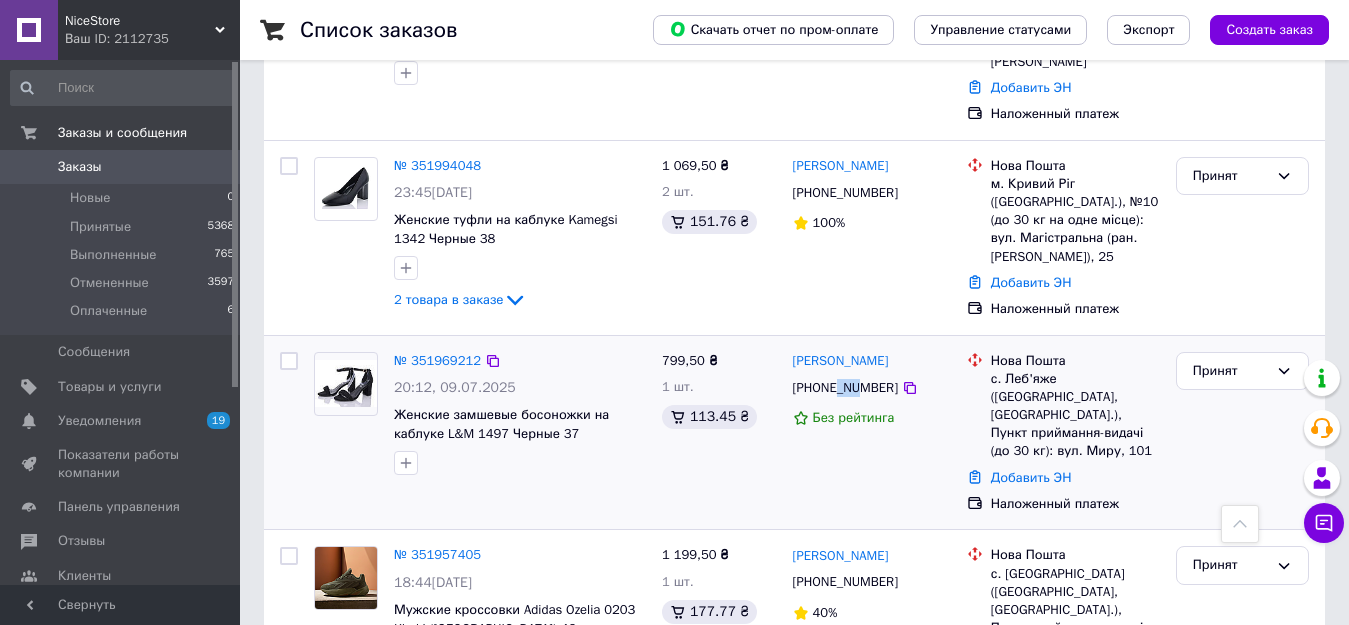 drag, startPoint x: 839, startPoint y: 313, endPoint x: 861, endPoint y: 312, distance: 22.022715 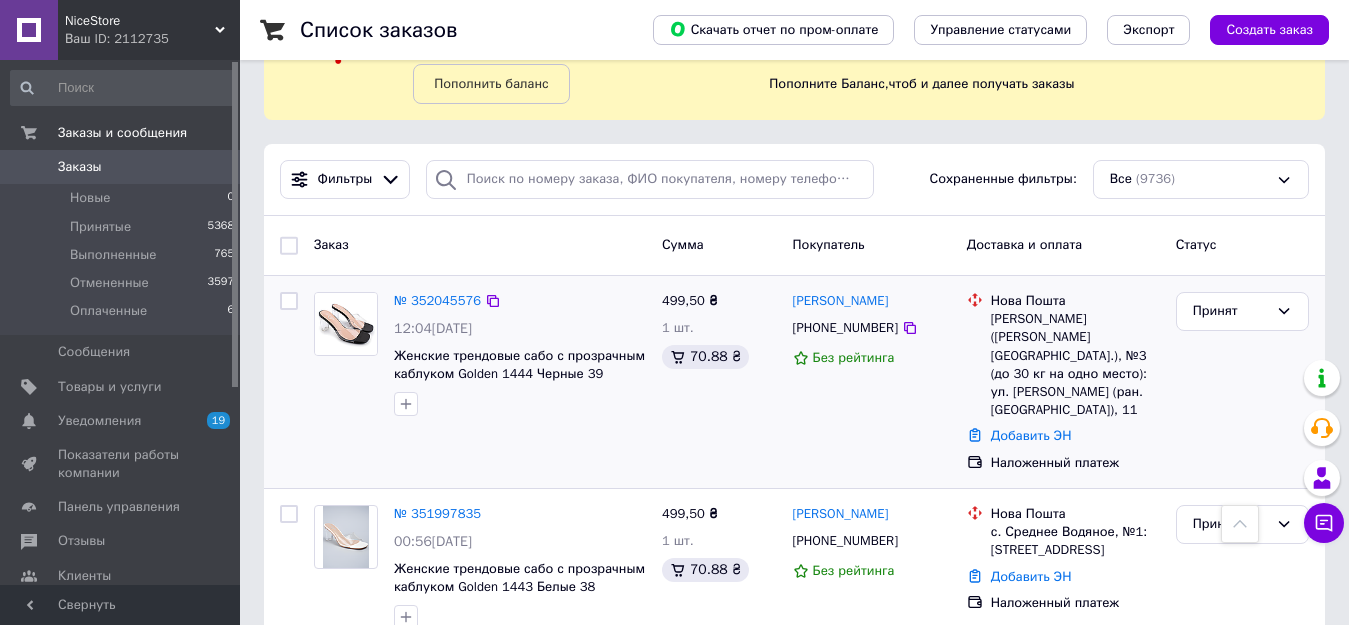 scroll, scrollTop: 0, scrollLeft: 0, axis: both 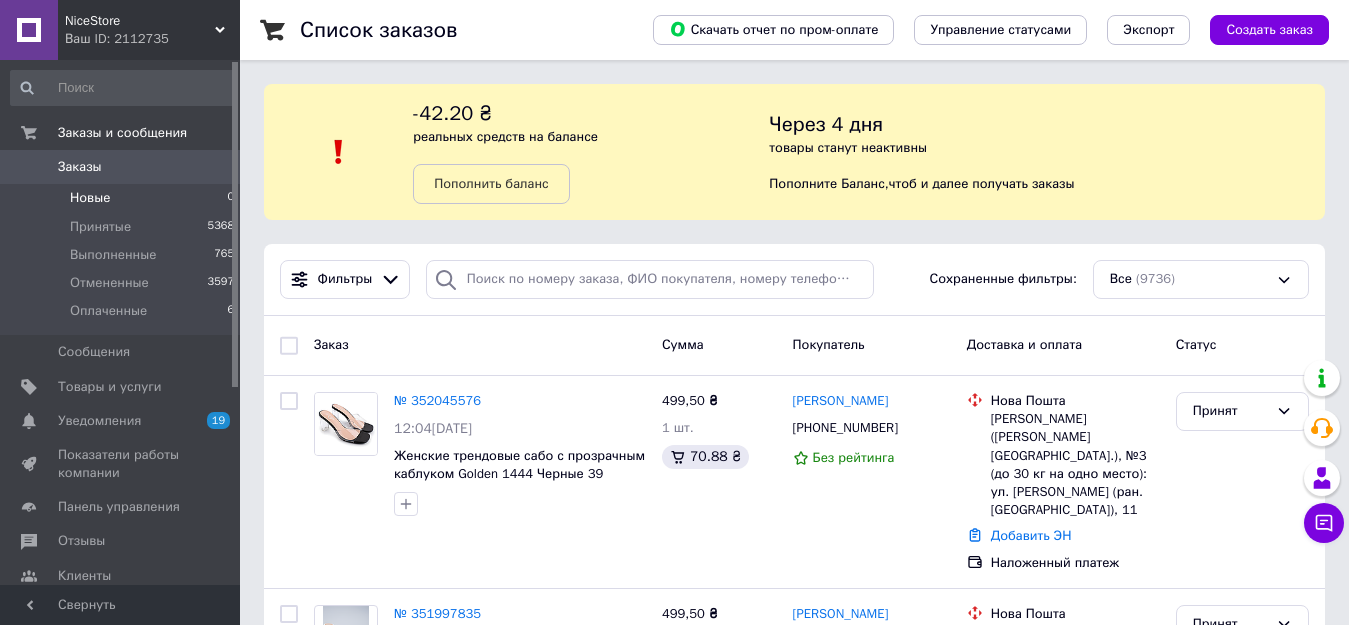 click on "Новые" at bounding box center [90, 198] 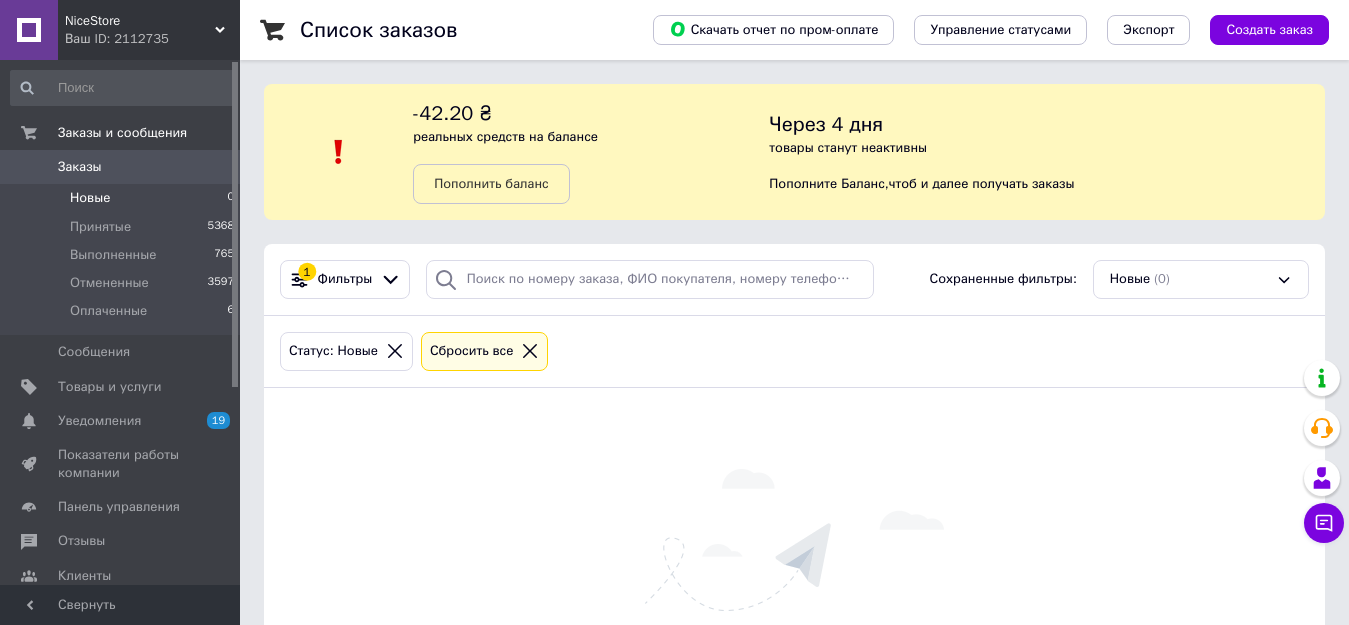 click 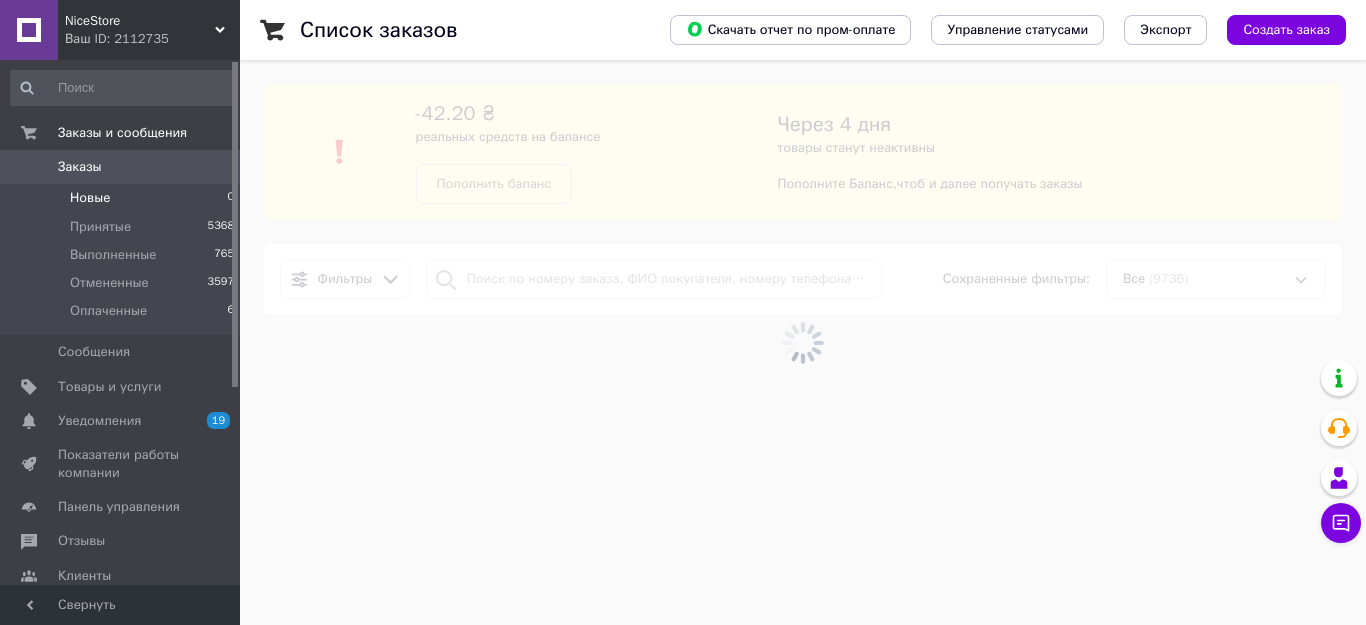 click at bounding box center (803, 342) 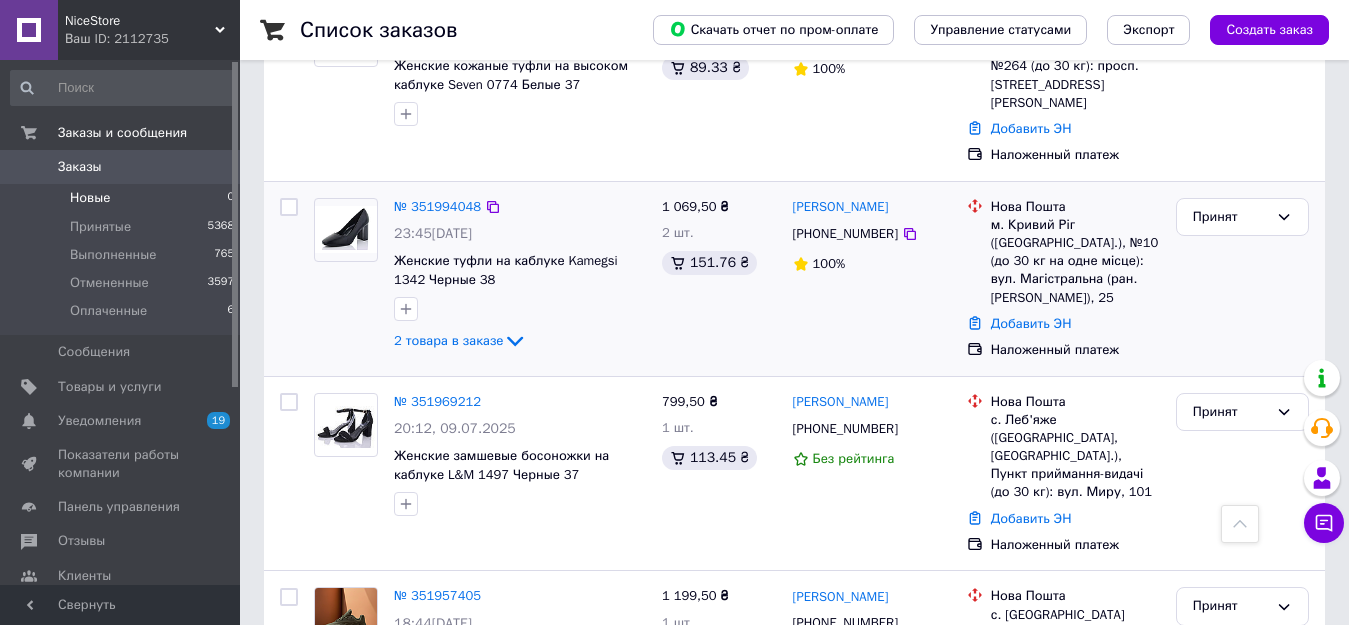 scroll, scrollTop: 900, scrollLeft: 0, axis: vertical 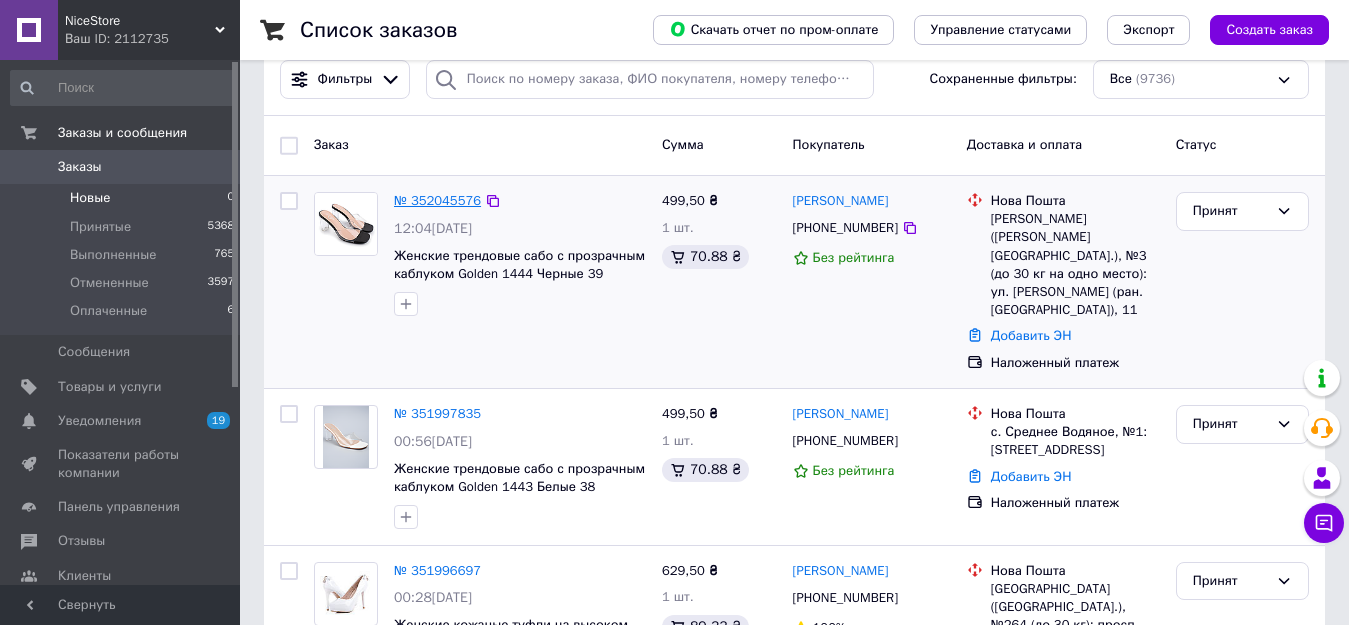 click on "№ 352045576" at bounding box center (437, 200) 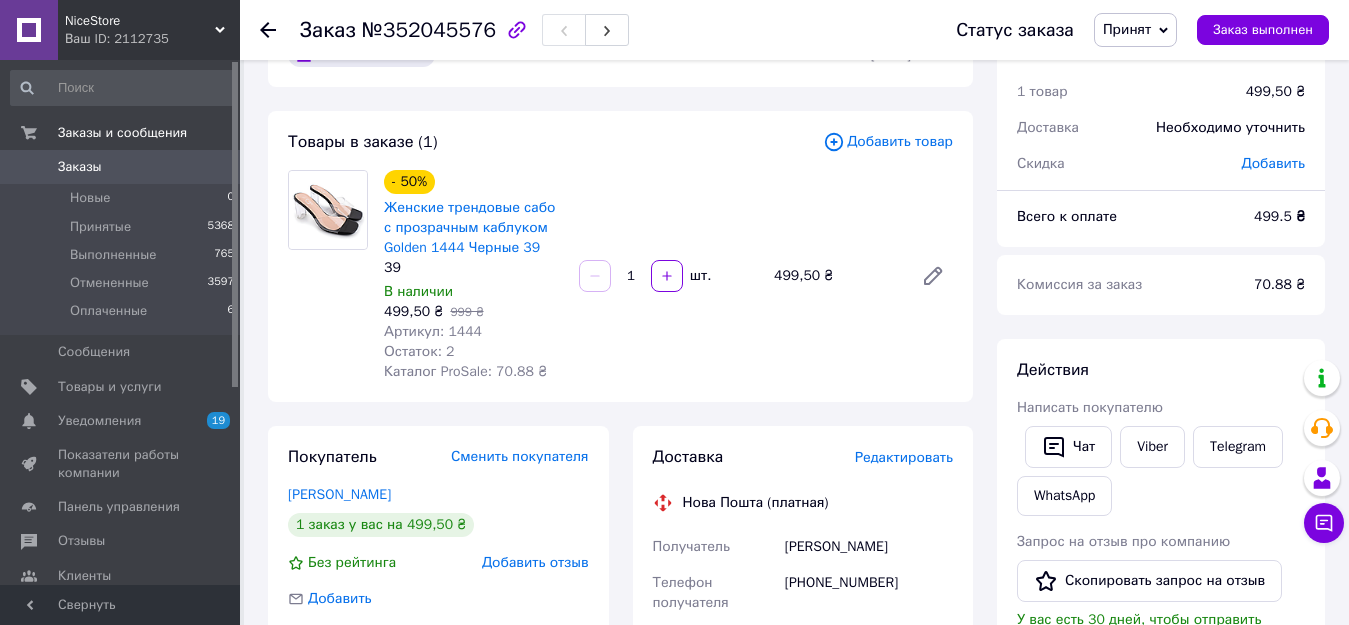 scroll, scrollTop: 0, scrollLeft: 0, axis: both 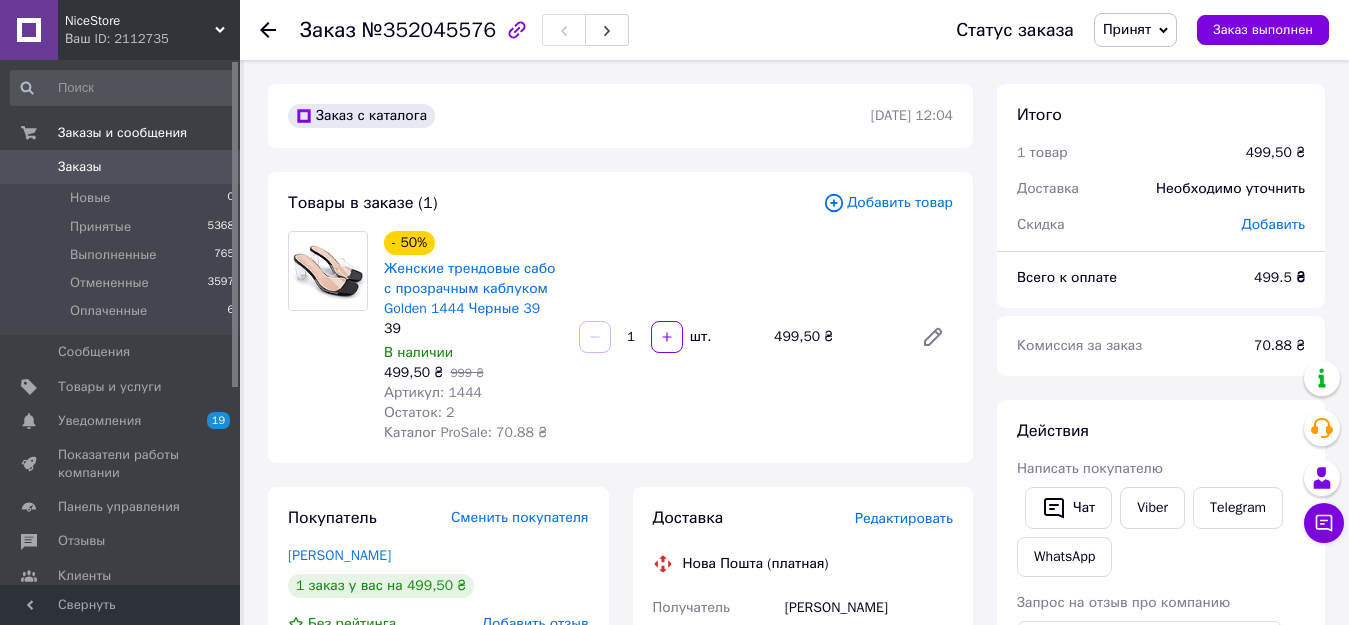 click at bounding box center (268, 30) 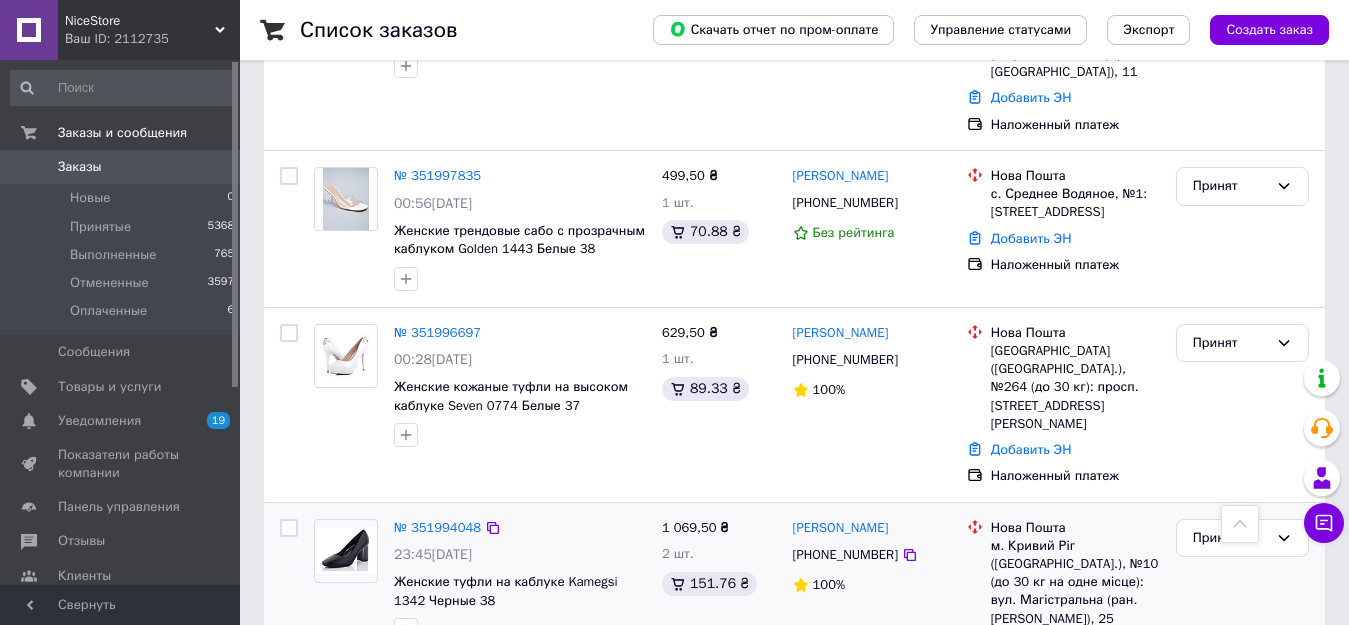 scroll, scrollTop: 600, scrollLeft: 0, axis: vertical 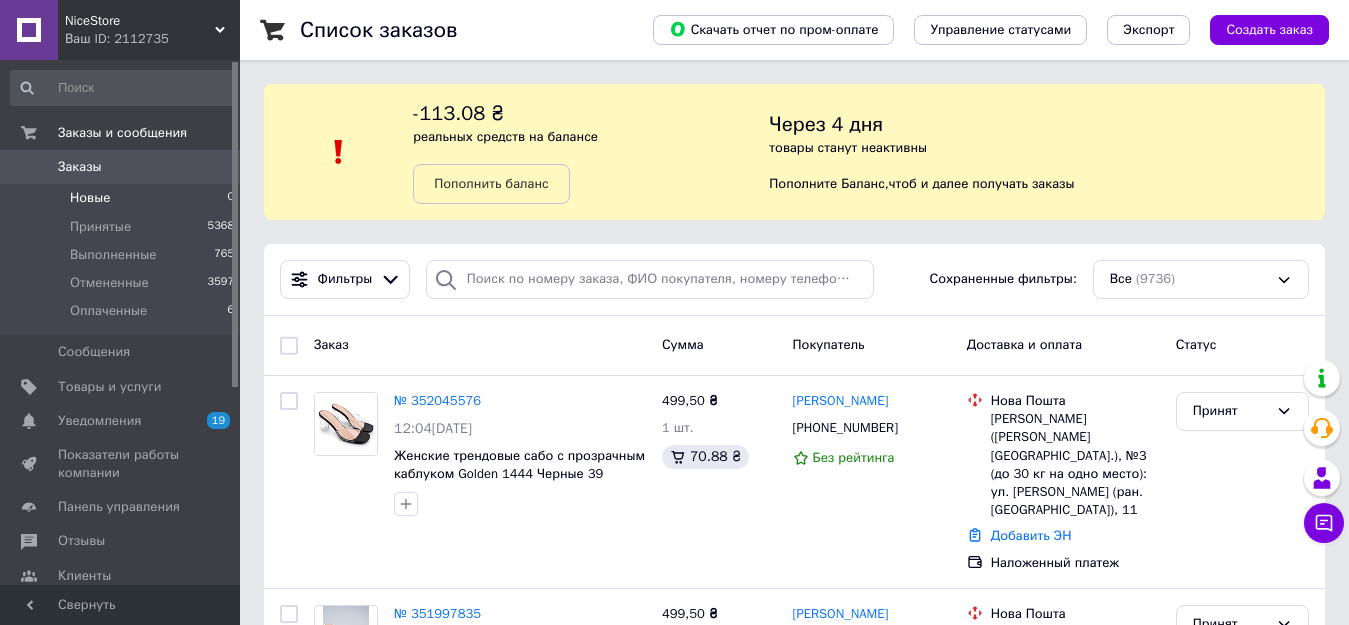 click on "Новые" at bounding box center (90, 198) 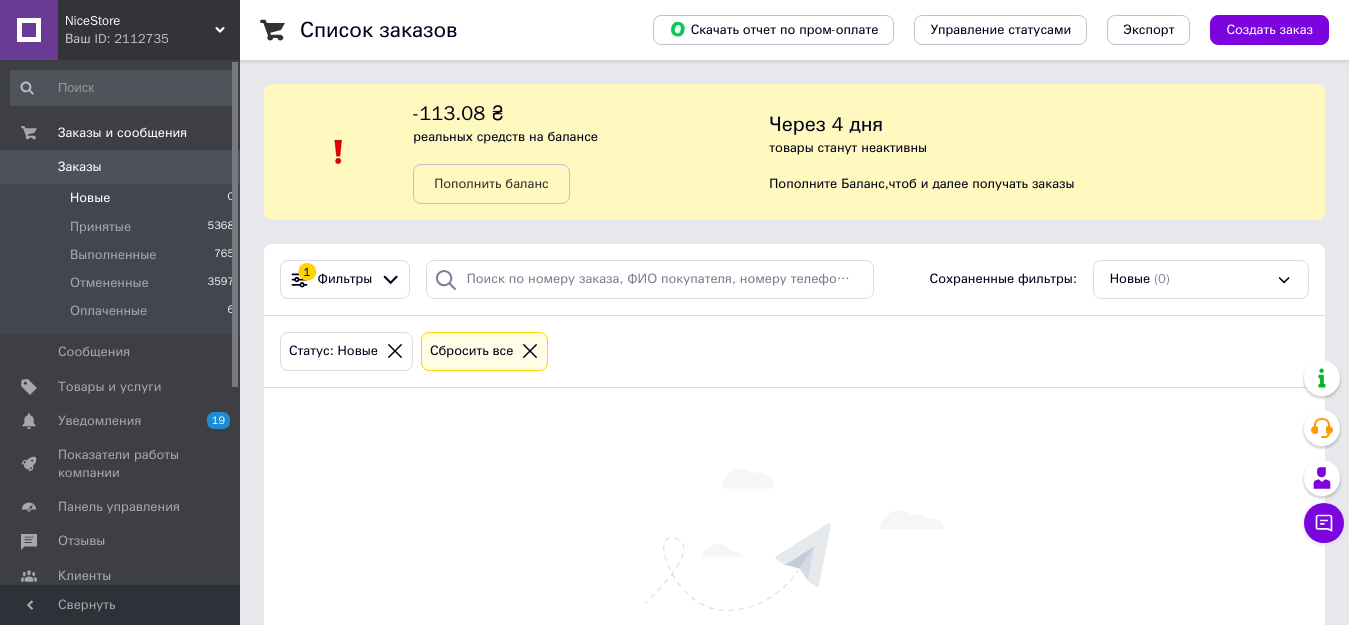 click 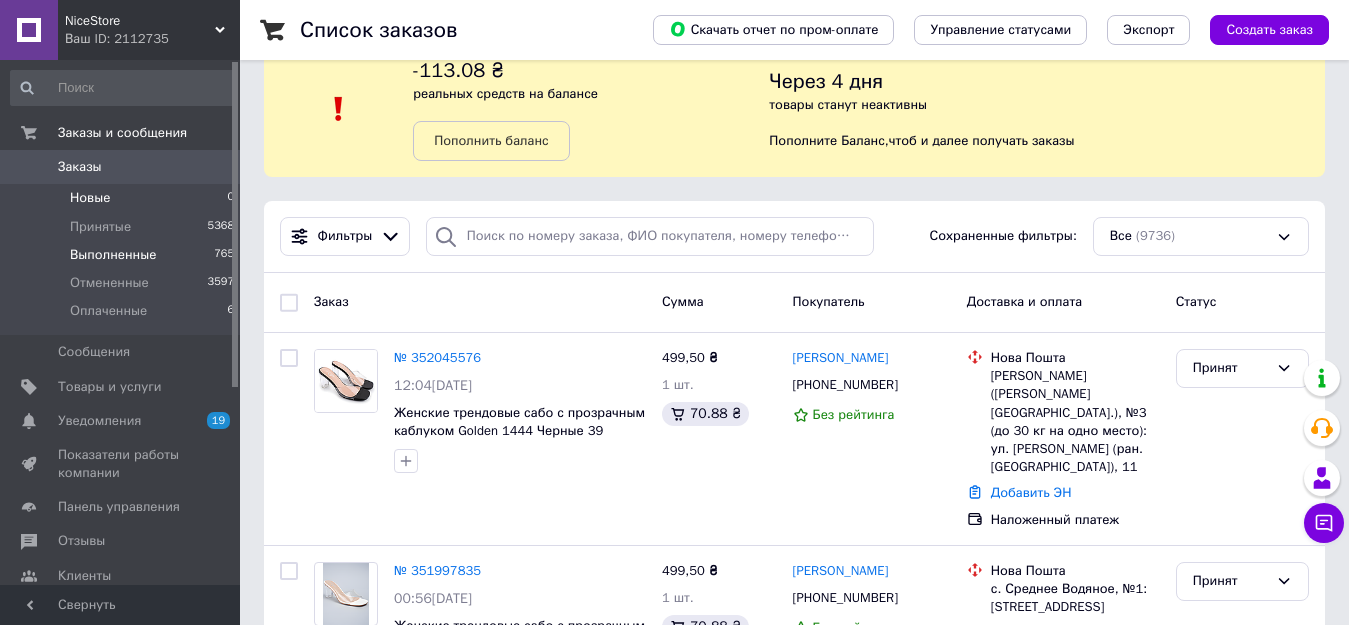 scroll, scrollTop: 0, scrollLeft: 0, axis: both 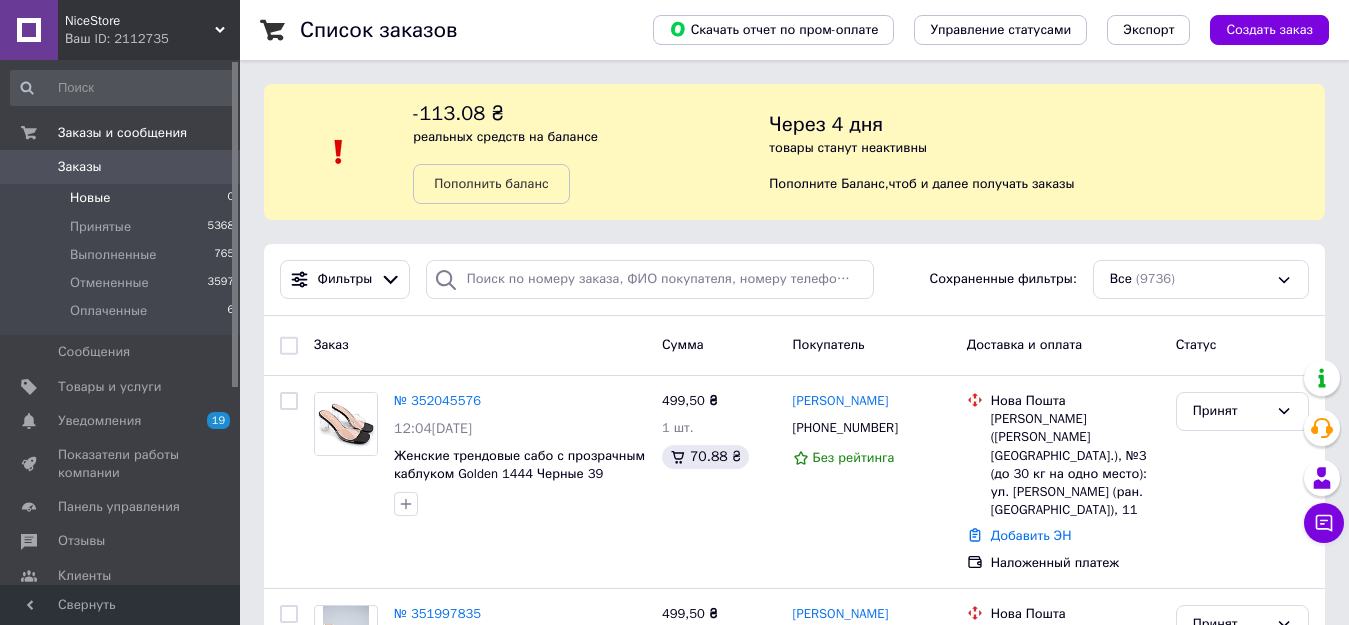click on "Новые" at bounding box center (90, 198) 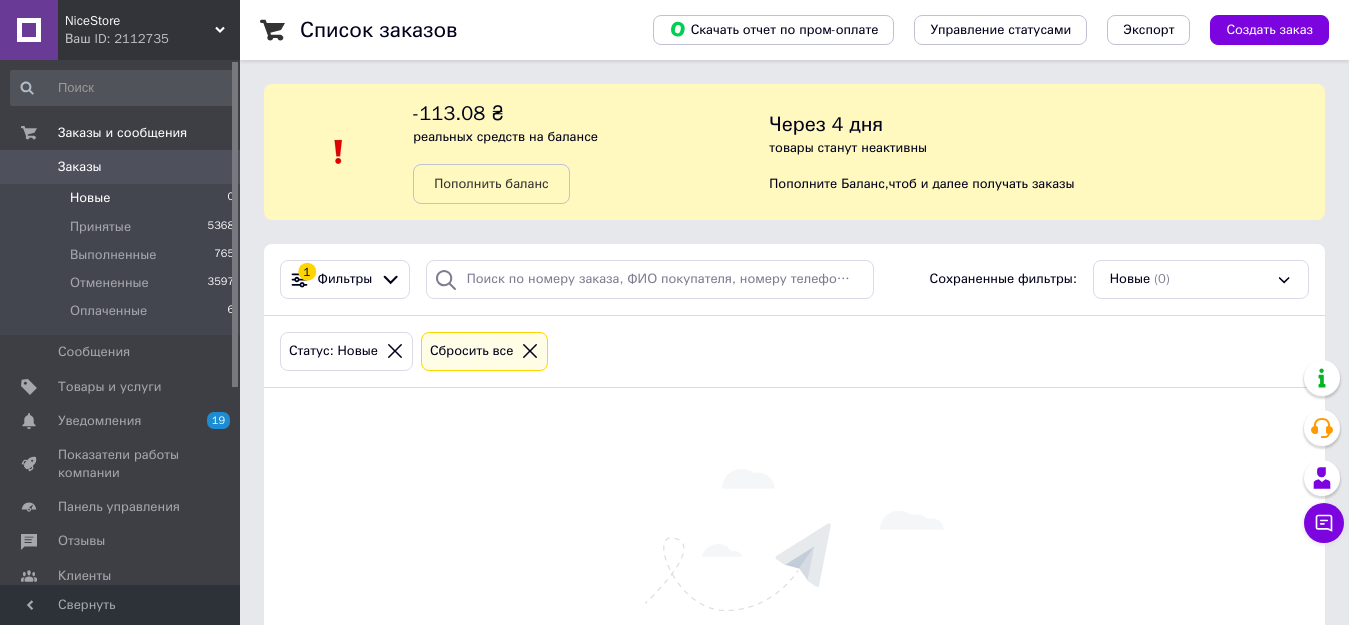 click 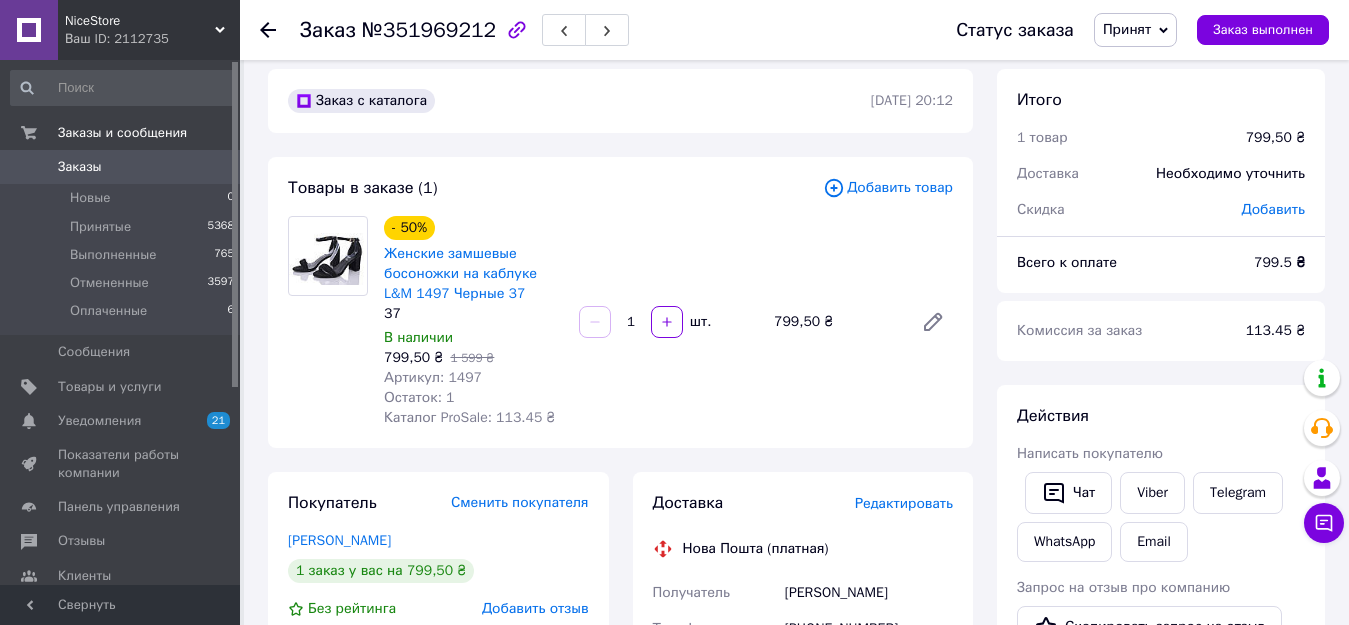 scroll, scrollTop: 0, scrollLeft: 0, axis: both 